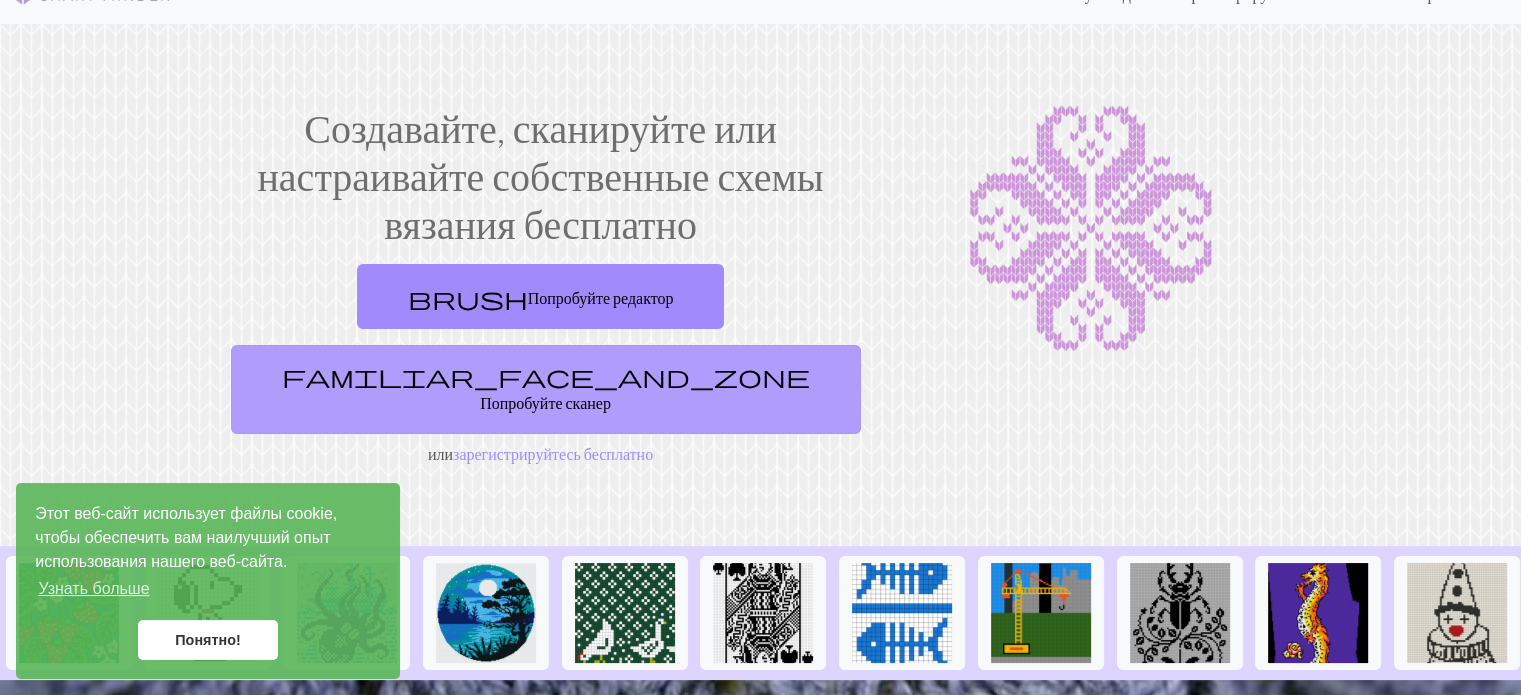 scroll, scrollTop: 100, scrollLeft: 0, axis: vertical 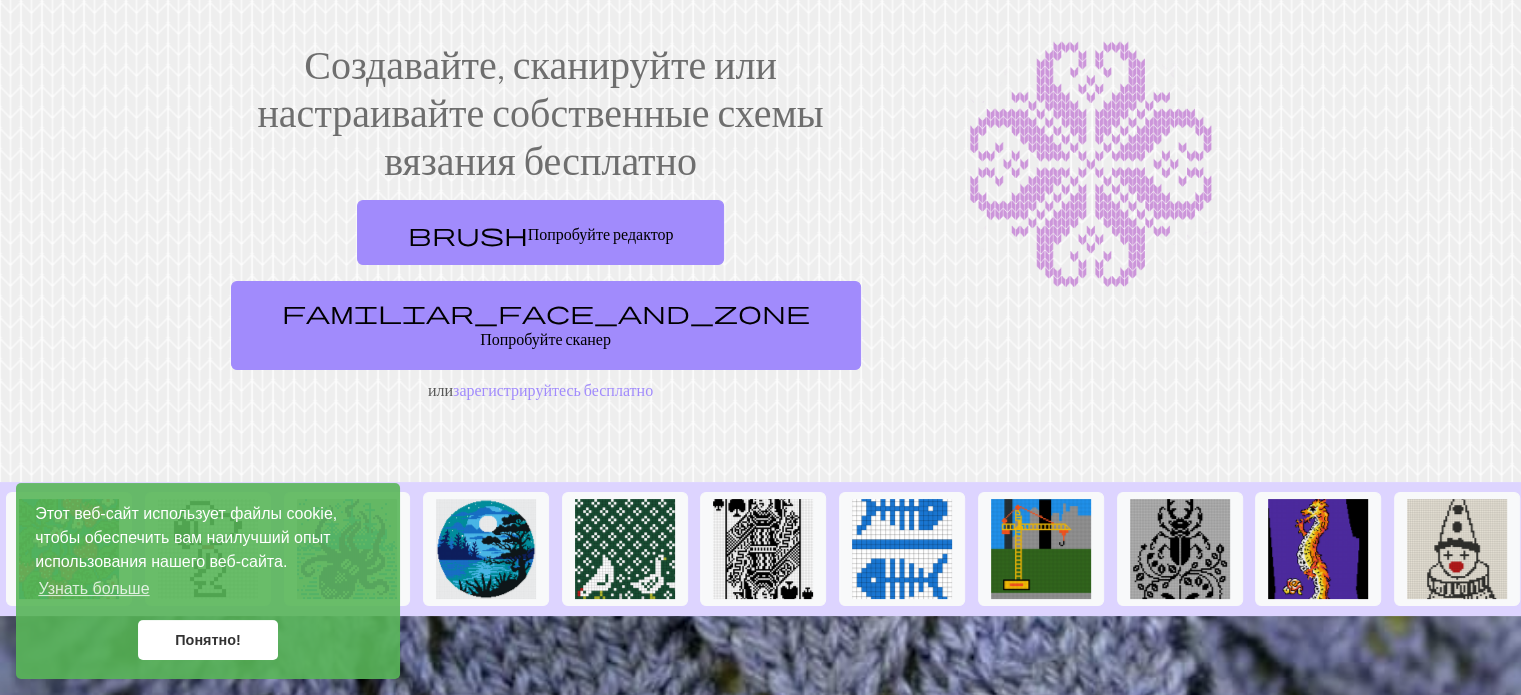 click on "Понятно!" at bounding box center (208, 640) 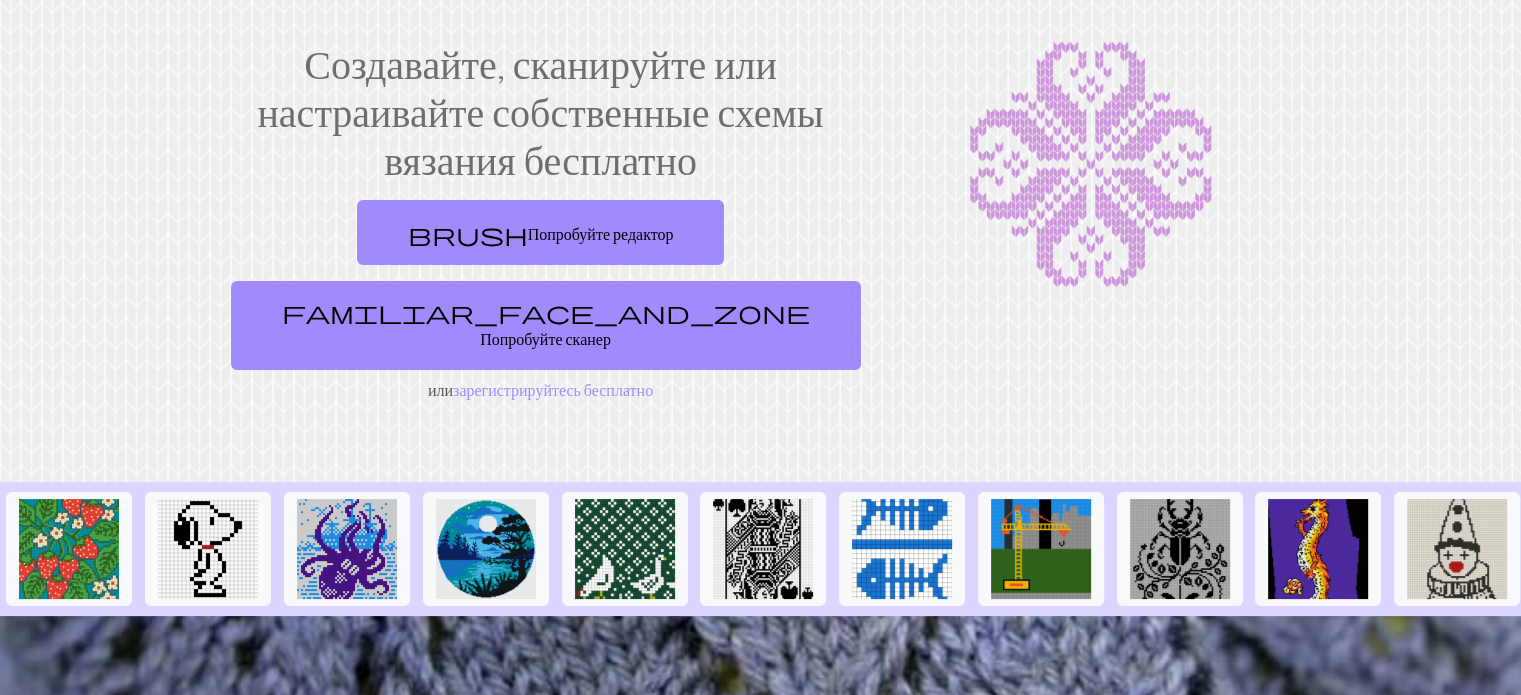 scroll, scrollTop: 0, scrollLeft: 0, axis: both 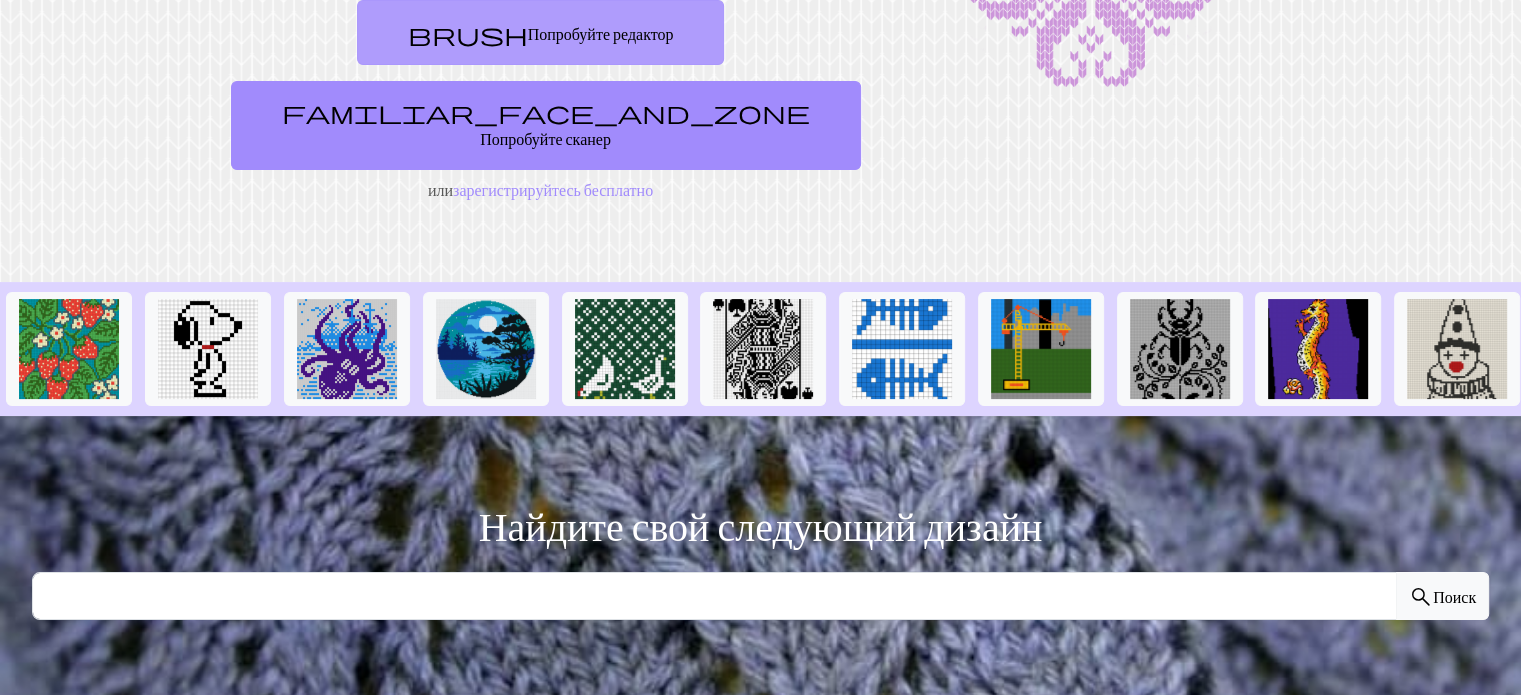 click on "brush Попробуйте редактор" at bounding box center (541, 32) 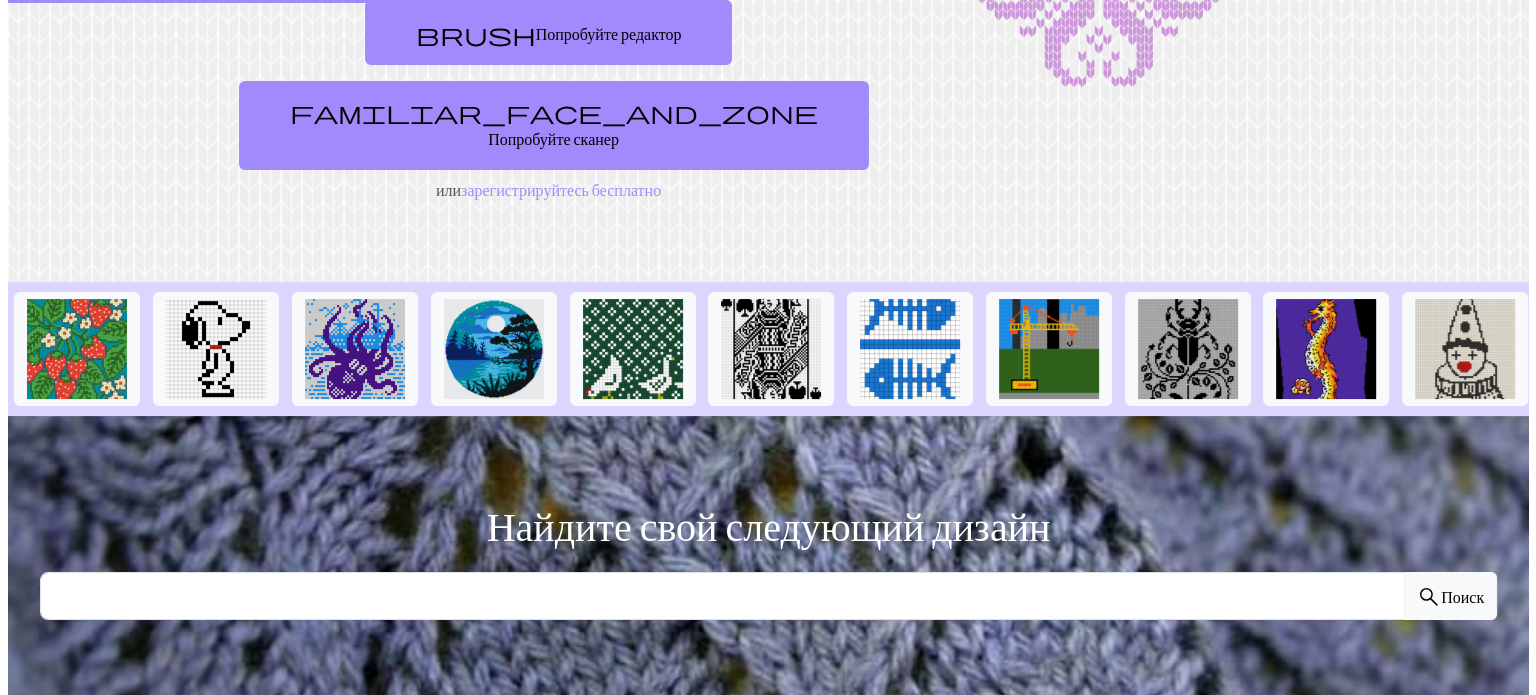 scroll, scrollTop: 0, scrollLeft: 0, axis: both 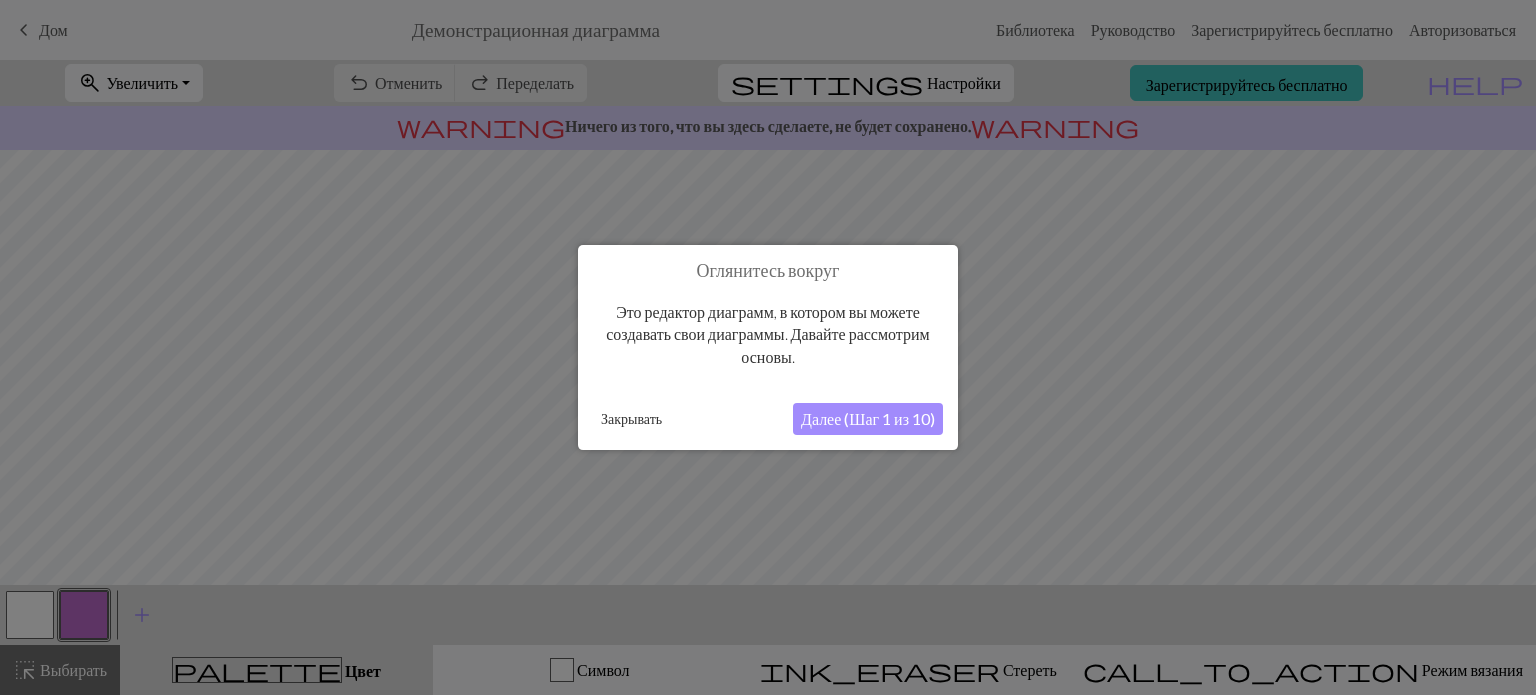 click on "Далее (Шаг 1 из 10)" at bounding box center [868, 418] 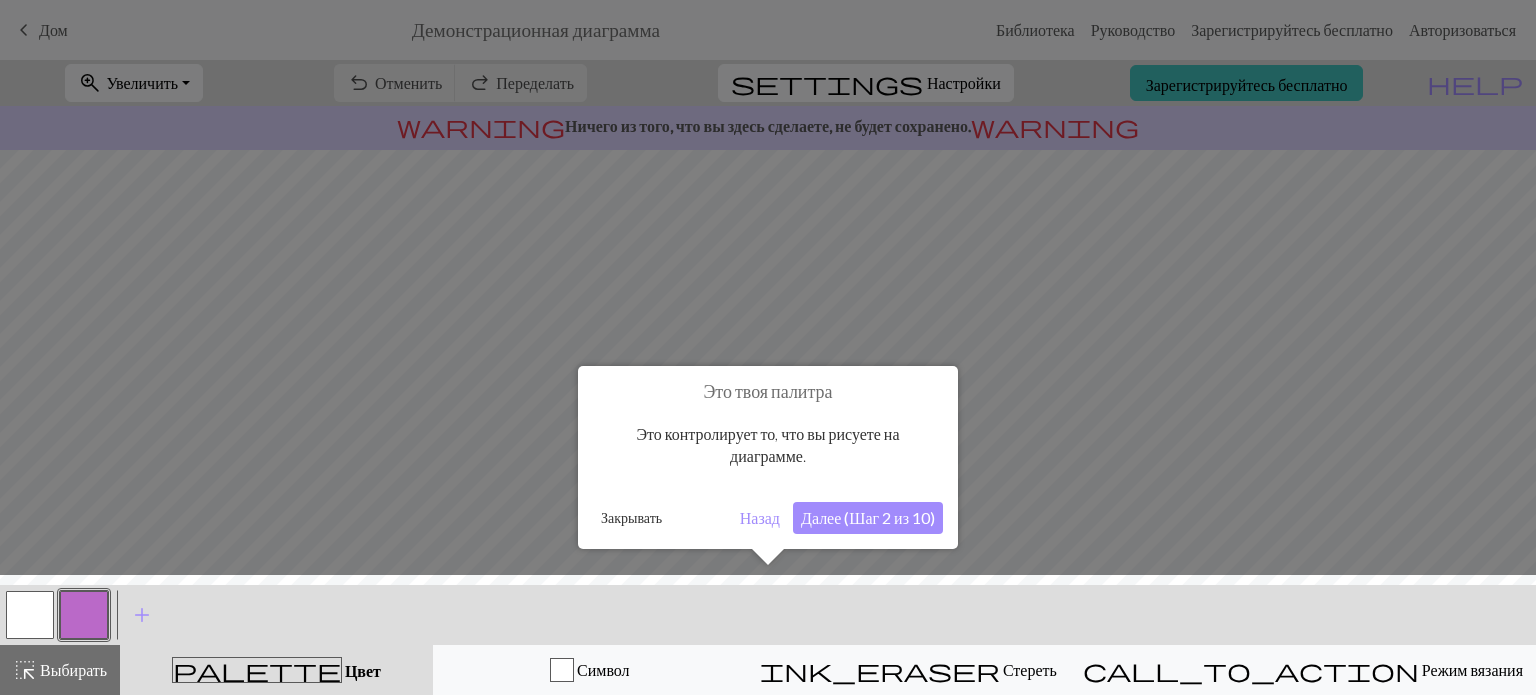click on "Далее (Шаг 2 из 10)" at bounding box center (868, 517) 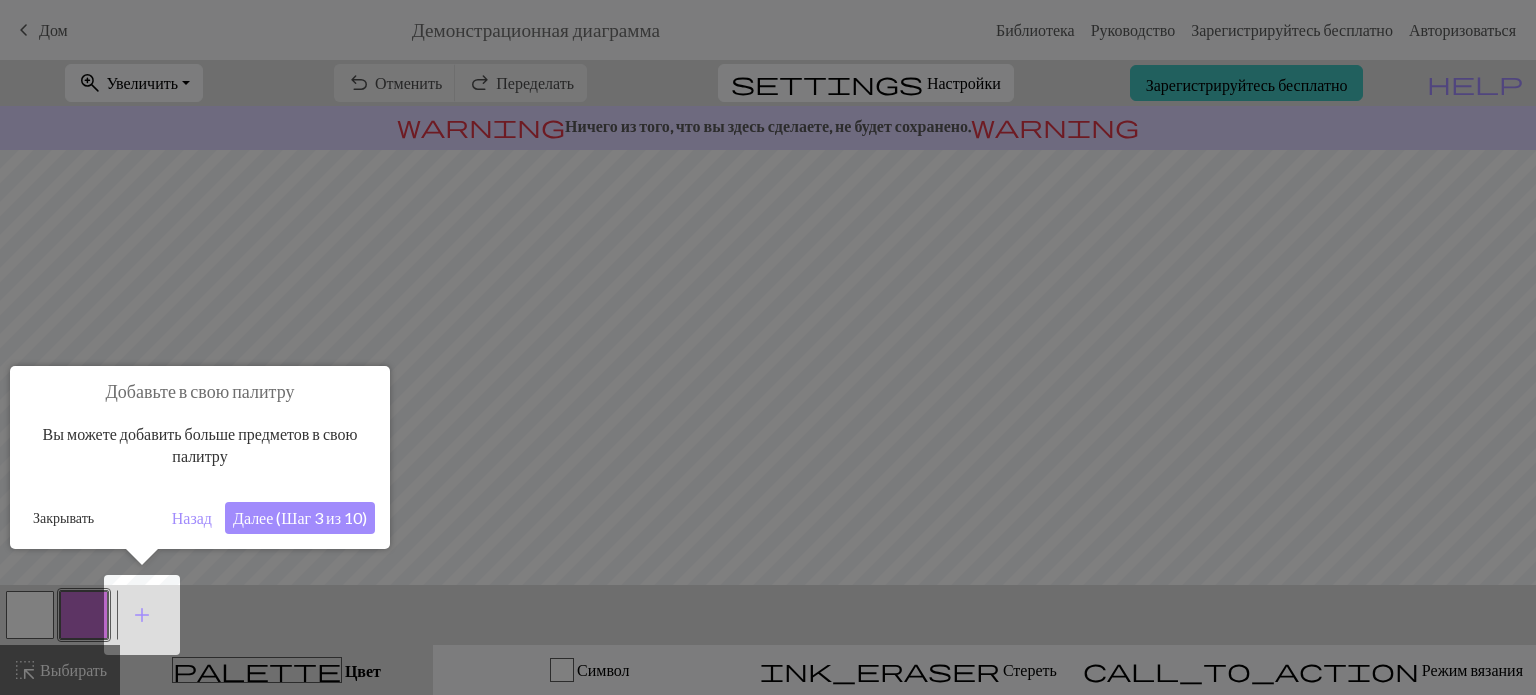 click on "Далее (Шаг 3 из 10)" at bounding box center [300, 517] 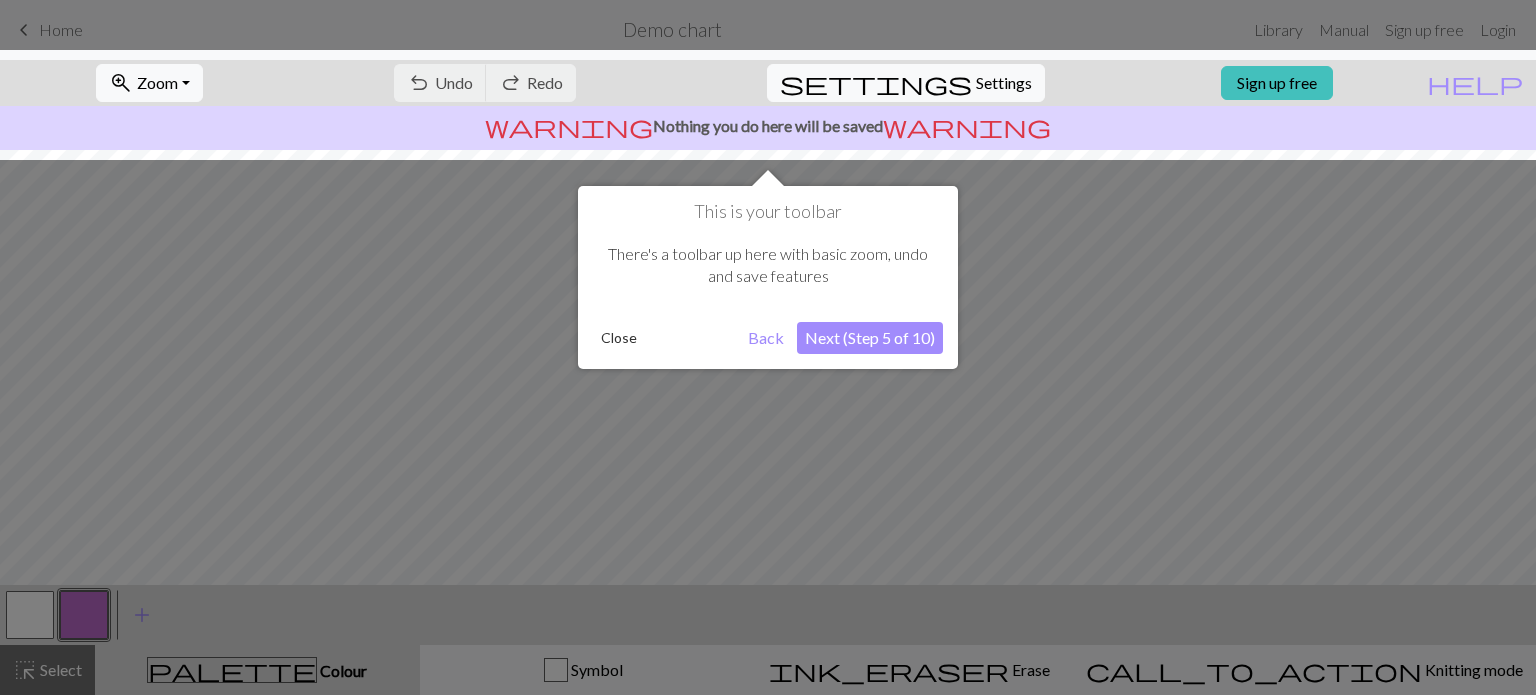 click on "Next (Step 5 of 10)" at bounding box center (870, 338) 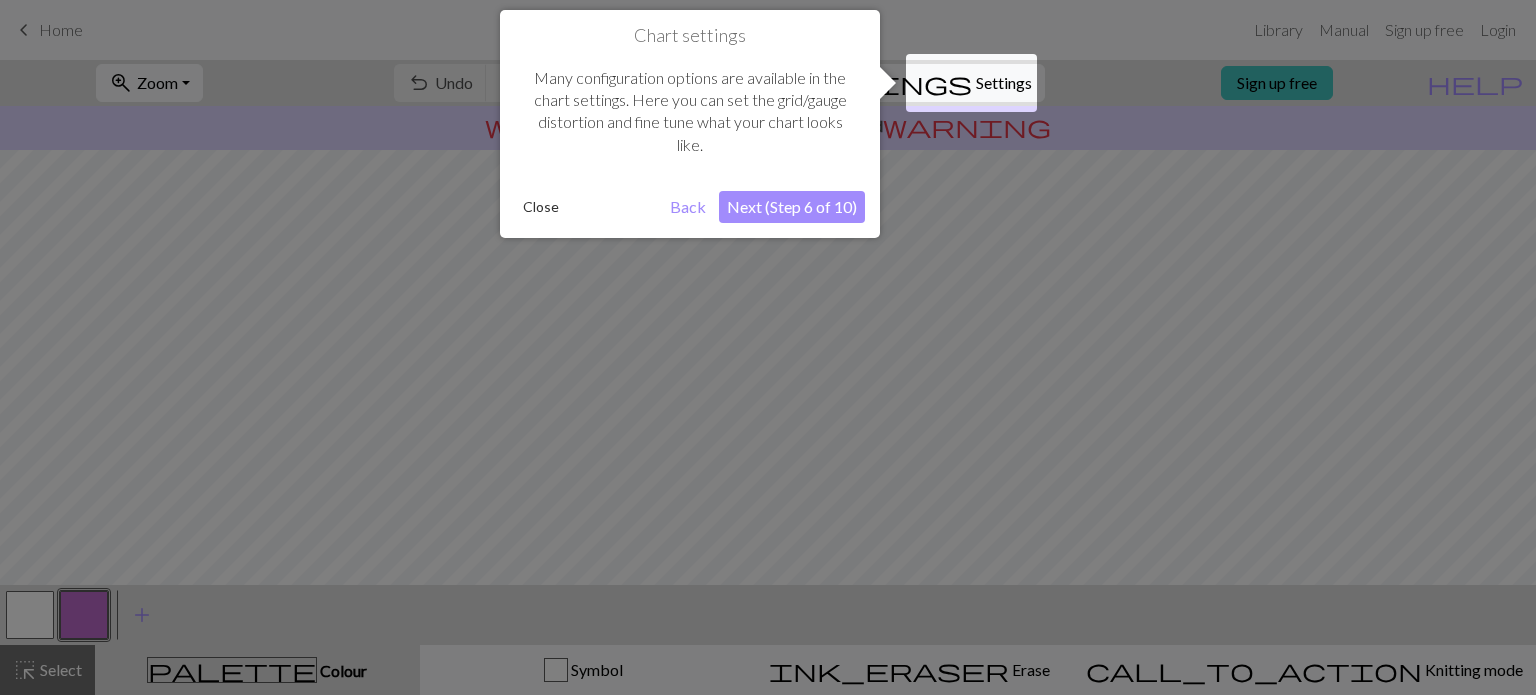 click on "Next (Step 6 of 10)" at bounding box center [792, 207] 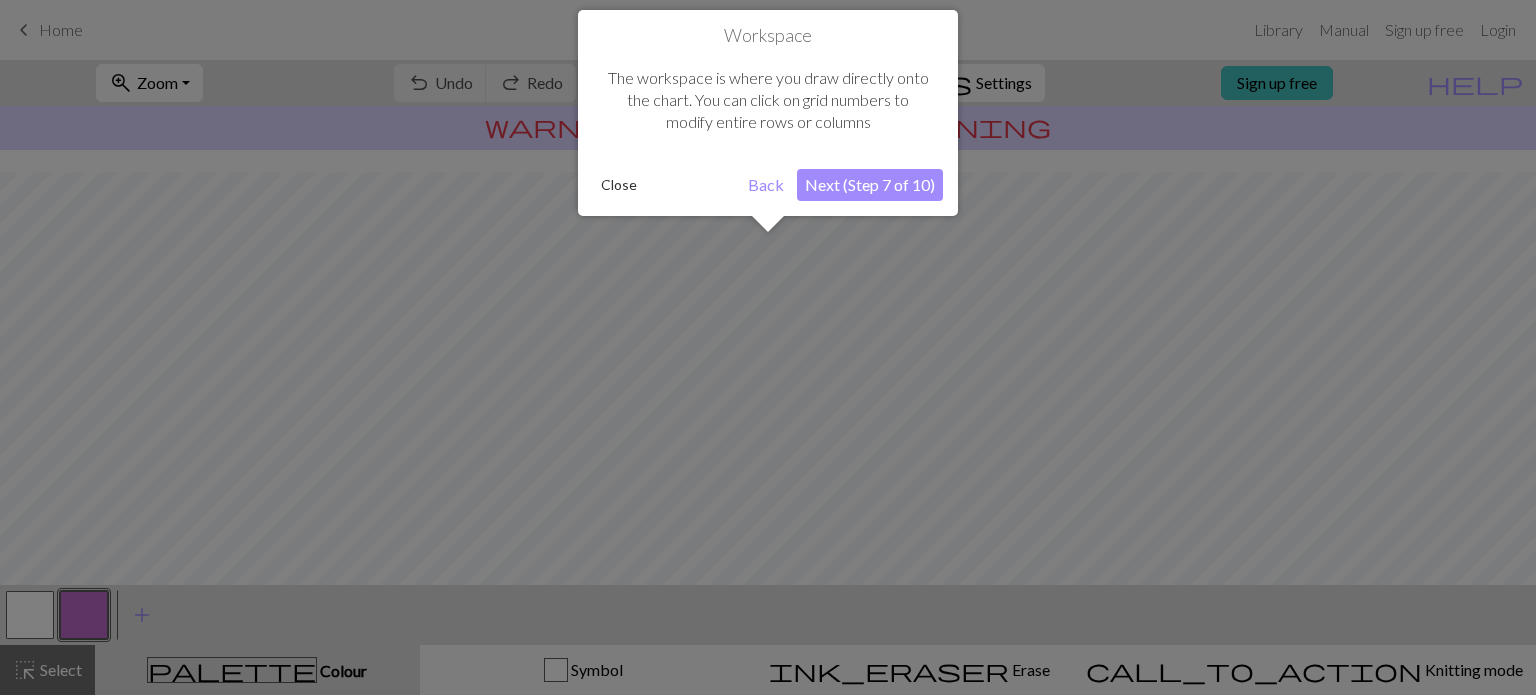 scroll, scrollTop: 119, scrollLeft: 0, axis: vertical 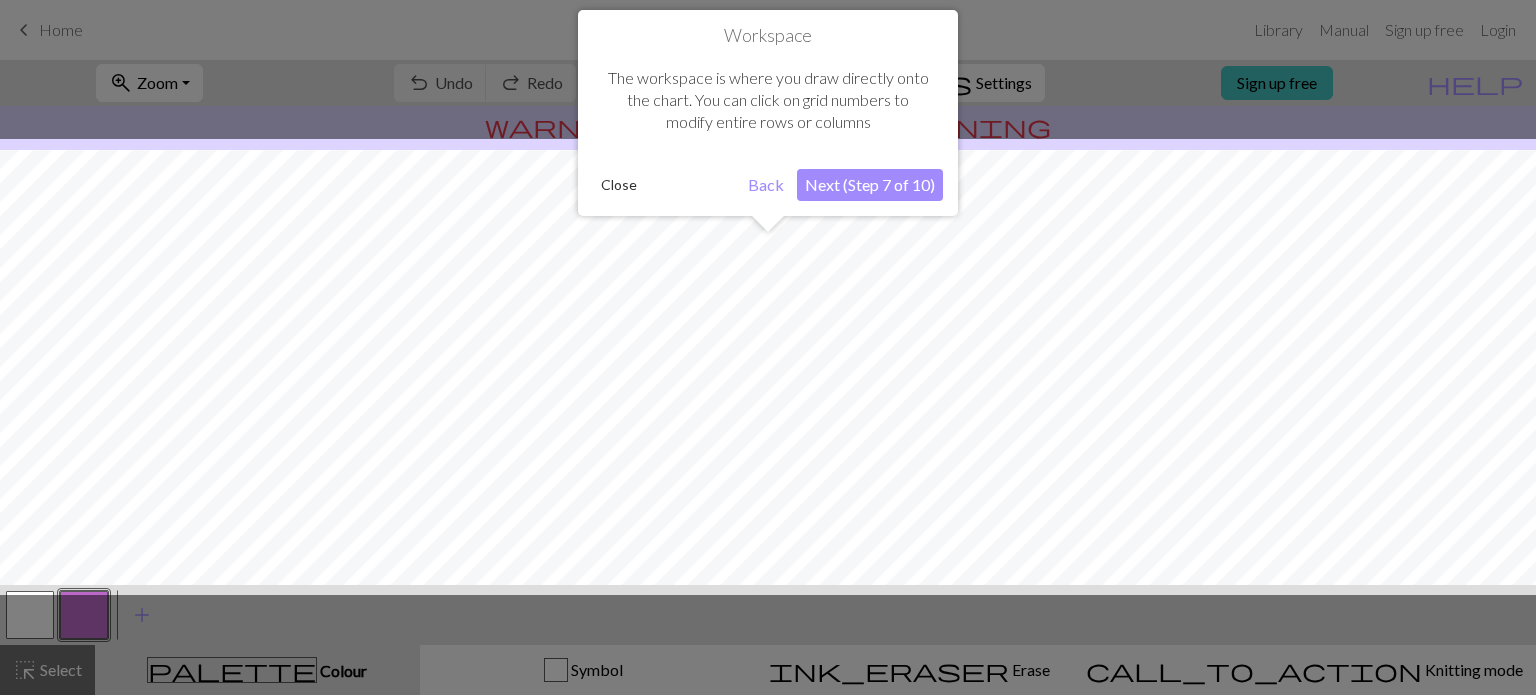 click on "Next (Step 7 of 10)" at bounding box center (870, 185) 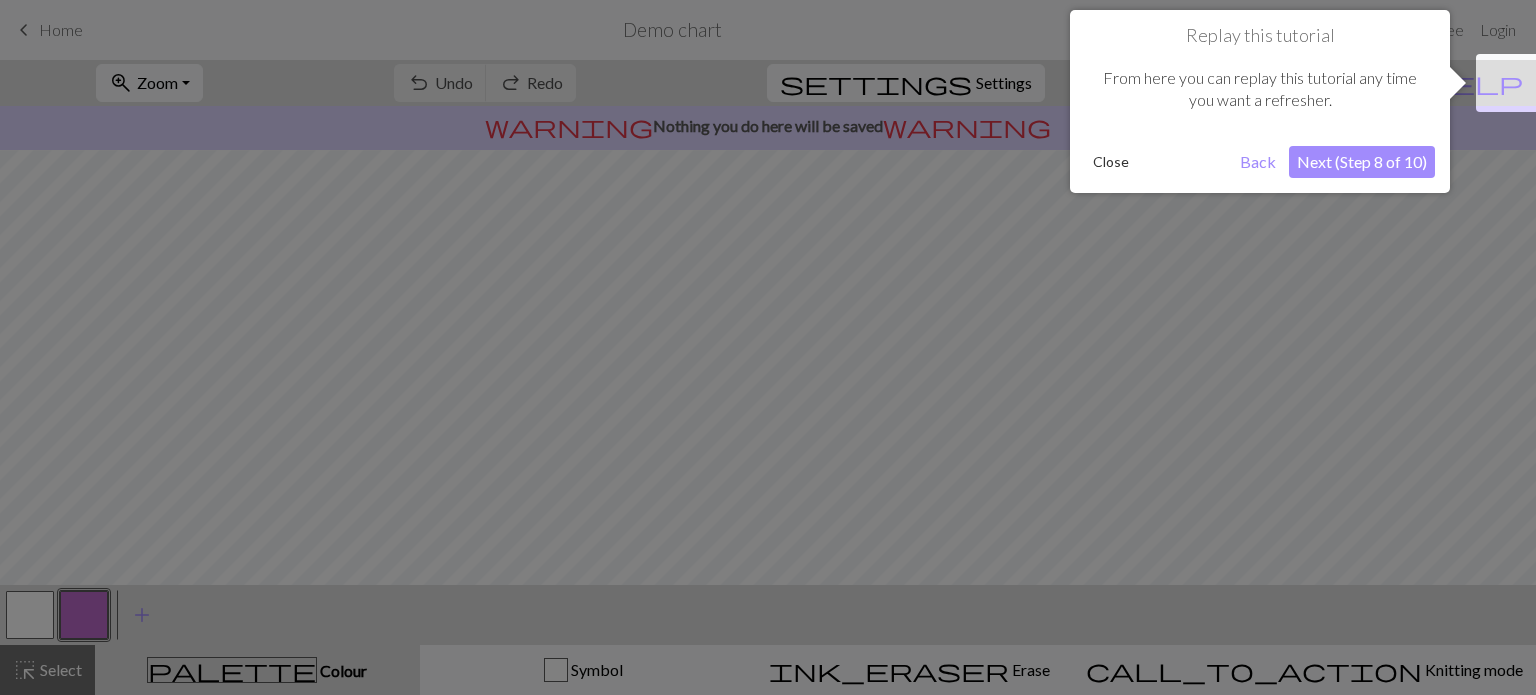 click on "Next (Step 8 of 10)" at bounding box center (1362, 162) 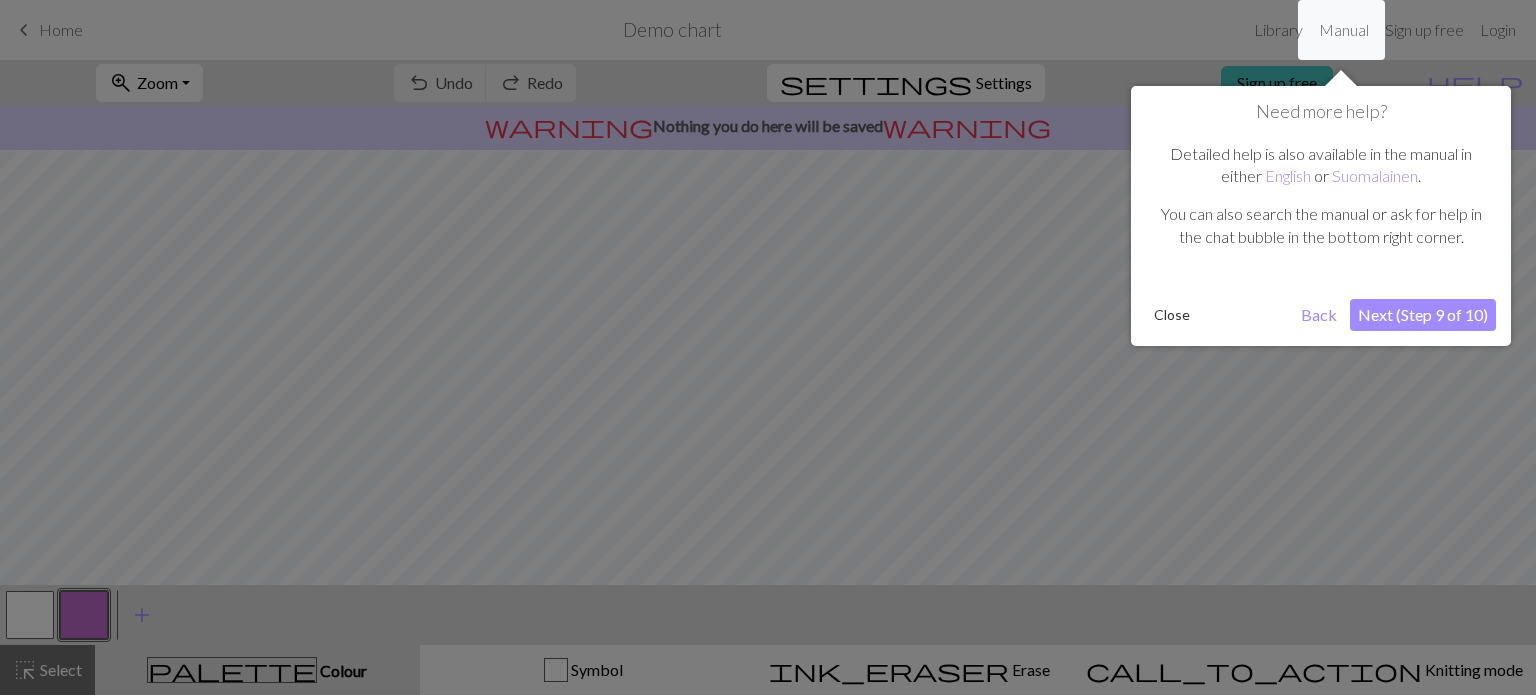 click on "Next (Step 9 of 10)" at bounding box center [1423, 315] 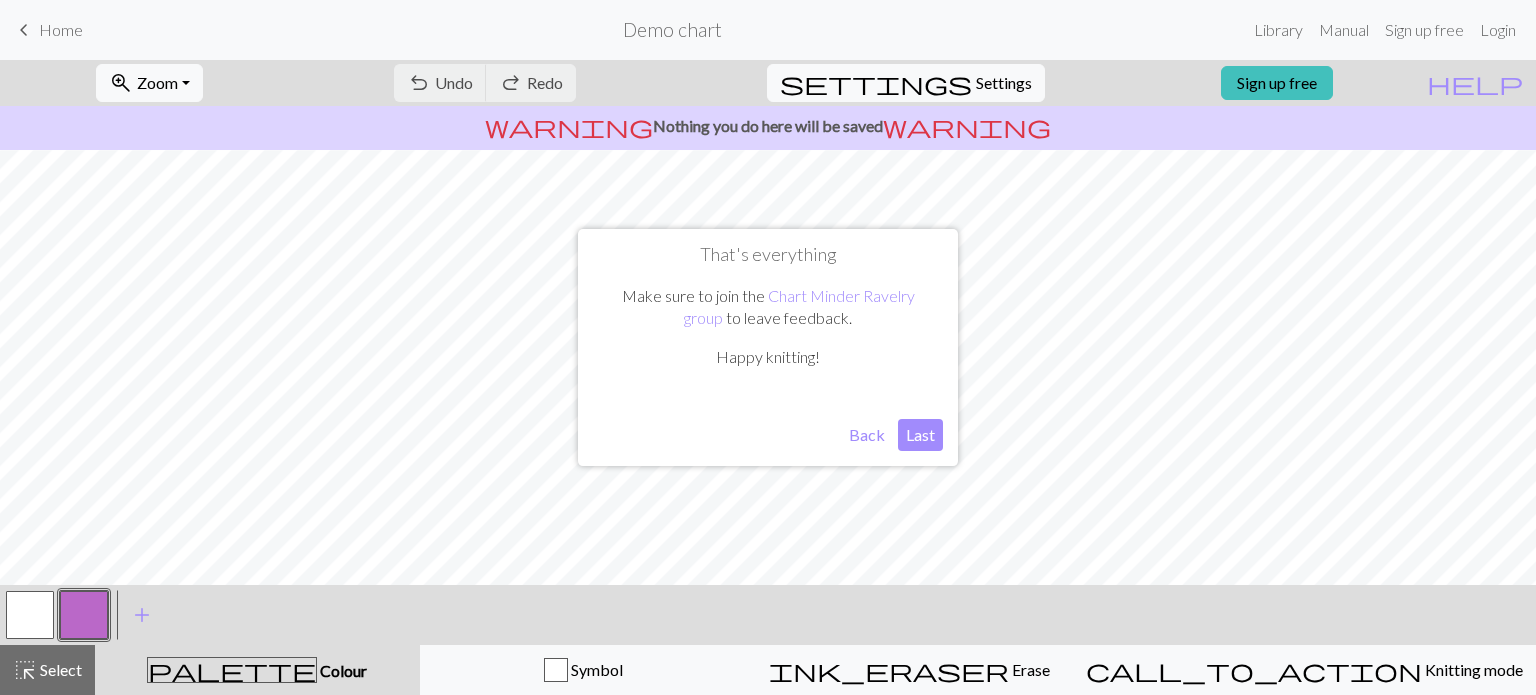 click on "Last" at bounding box center (920, 435) 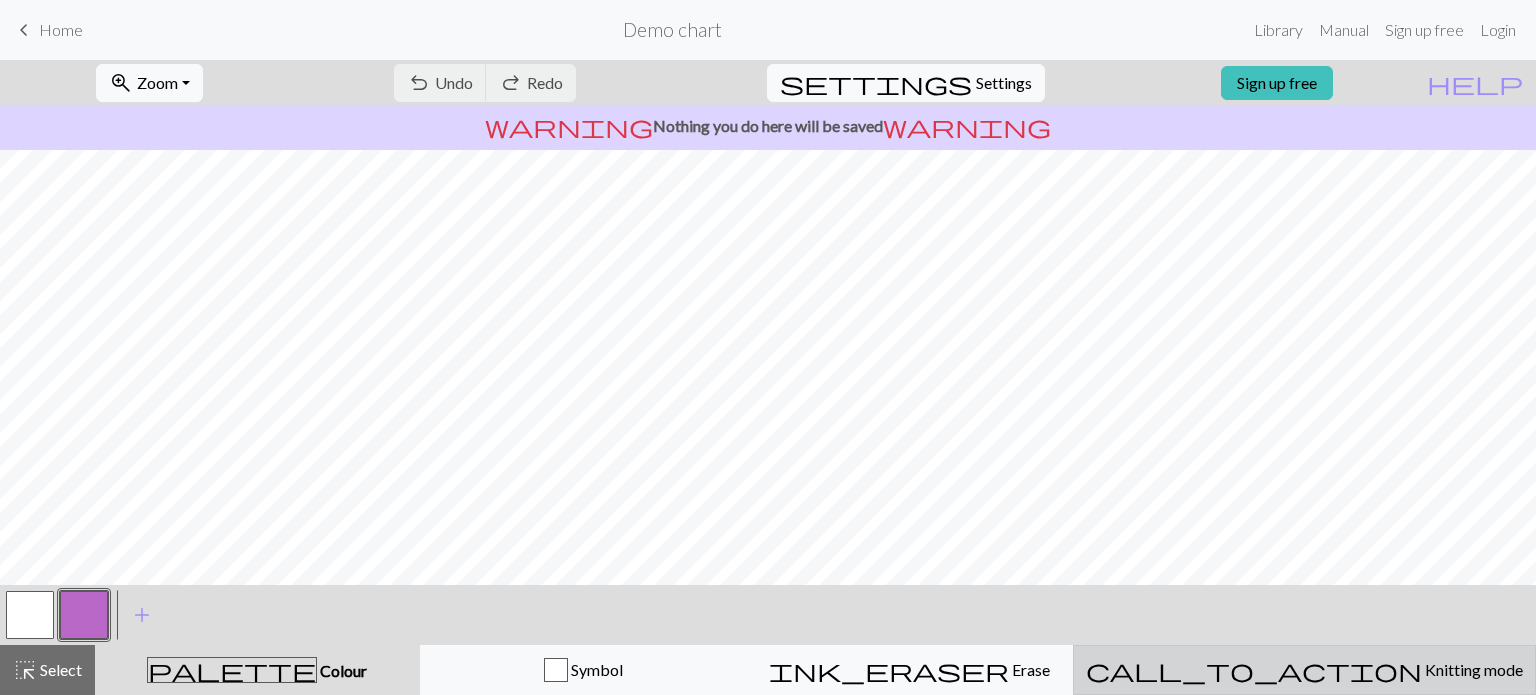 click on "call_to_action   Knitting mode   Knitting mode" at bounding box center [1304, 670] 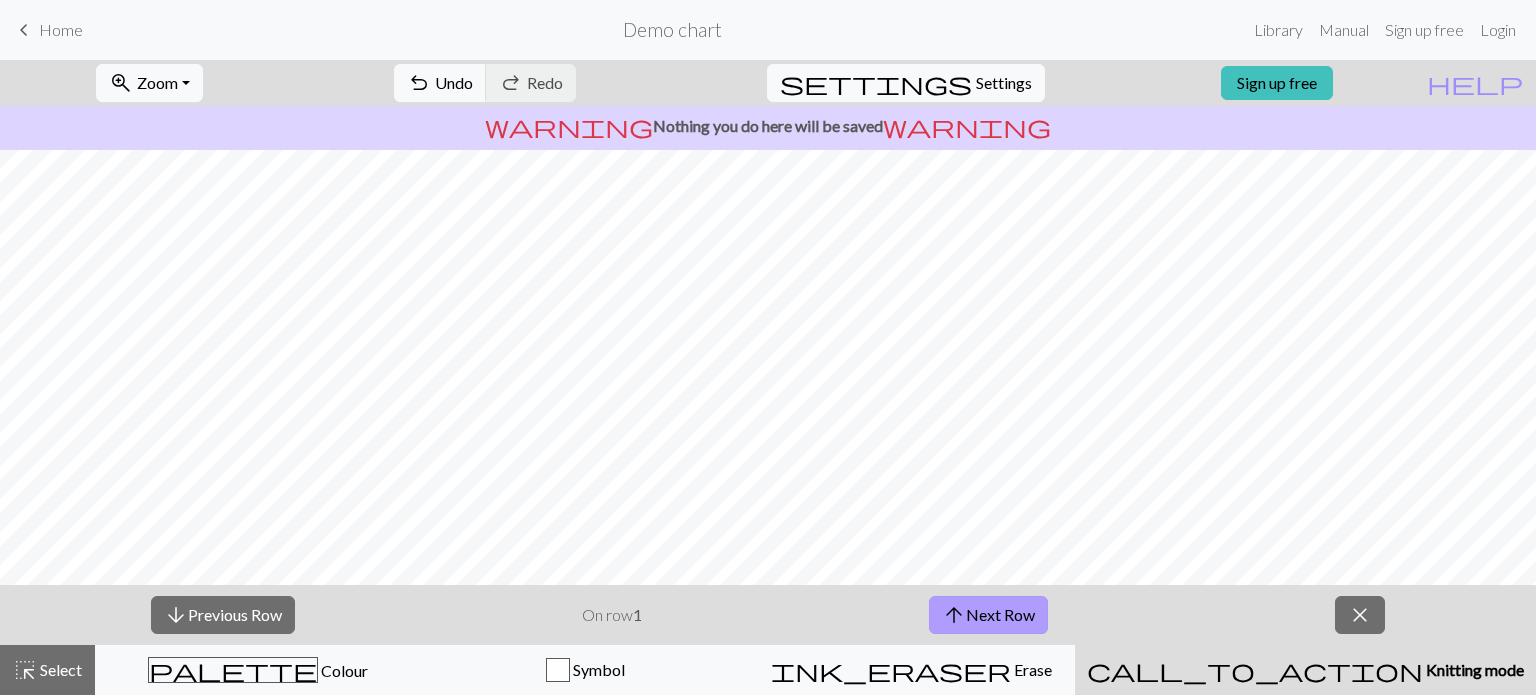 click on "arrow_upward  Next Row" at bounding box center (988, 615) 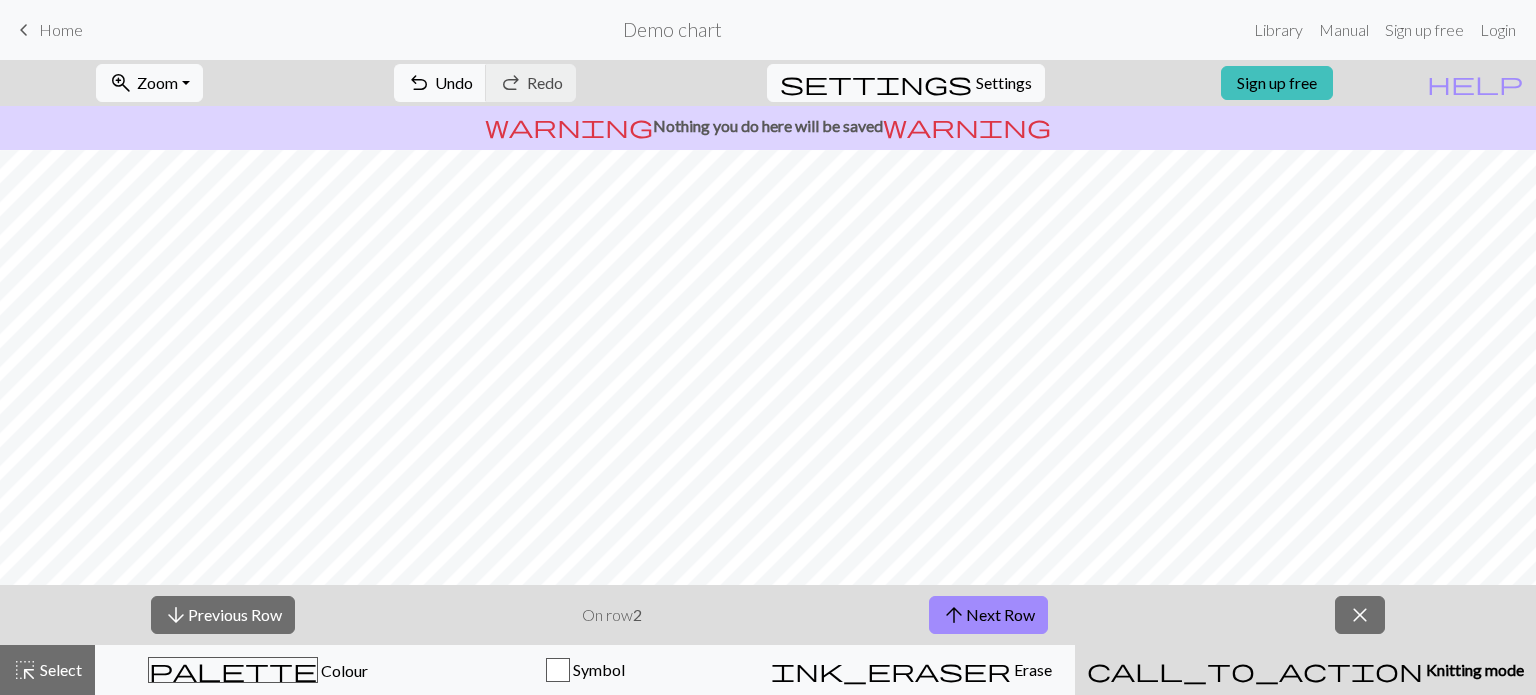 click on "On row  2" at bounding box center [612, 615] 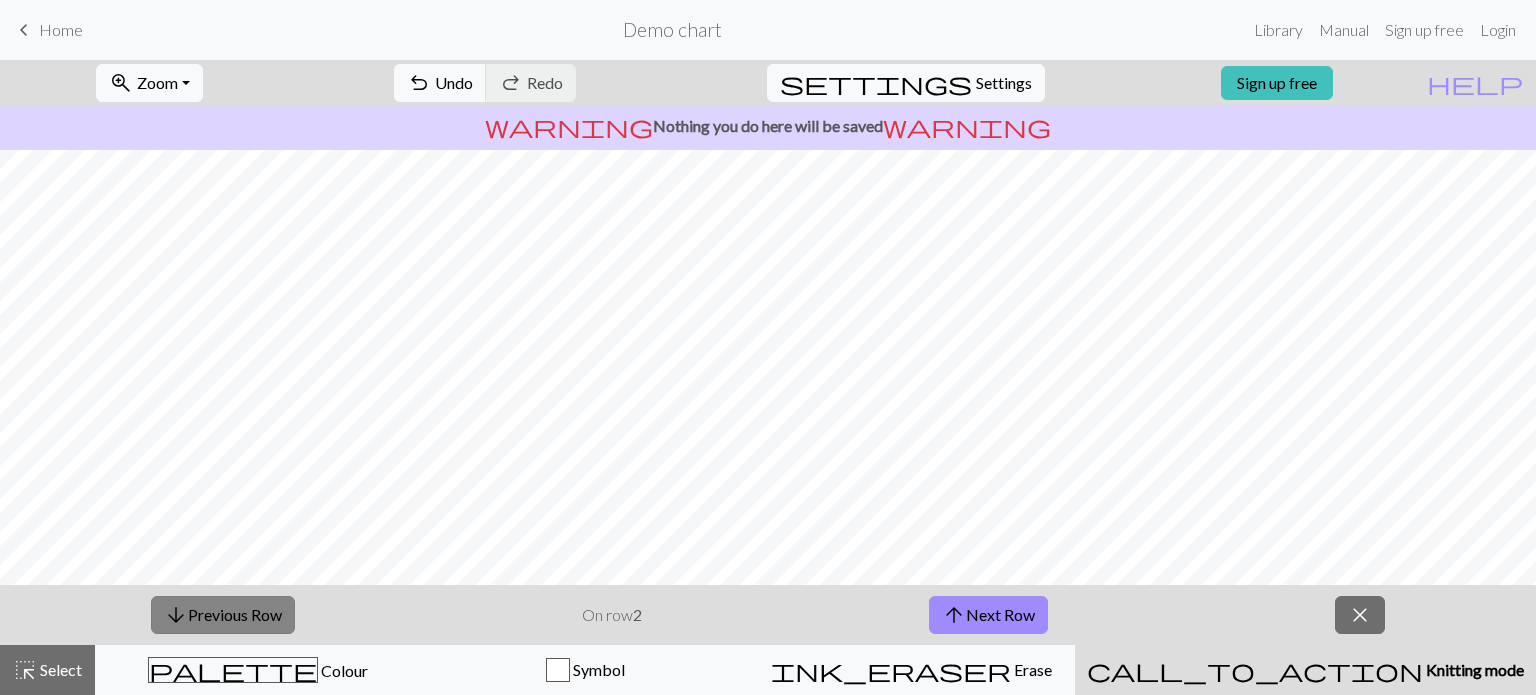 click on "arrow_downward Previous Row" at bounding box center [223, 615] 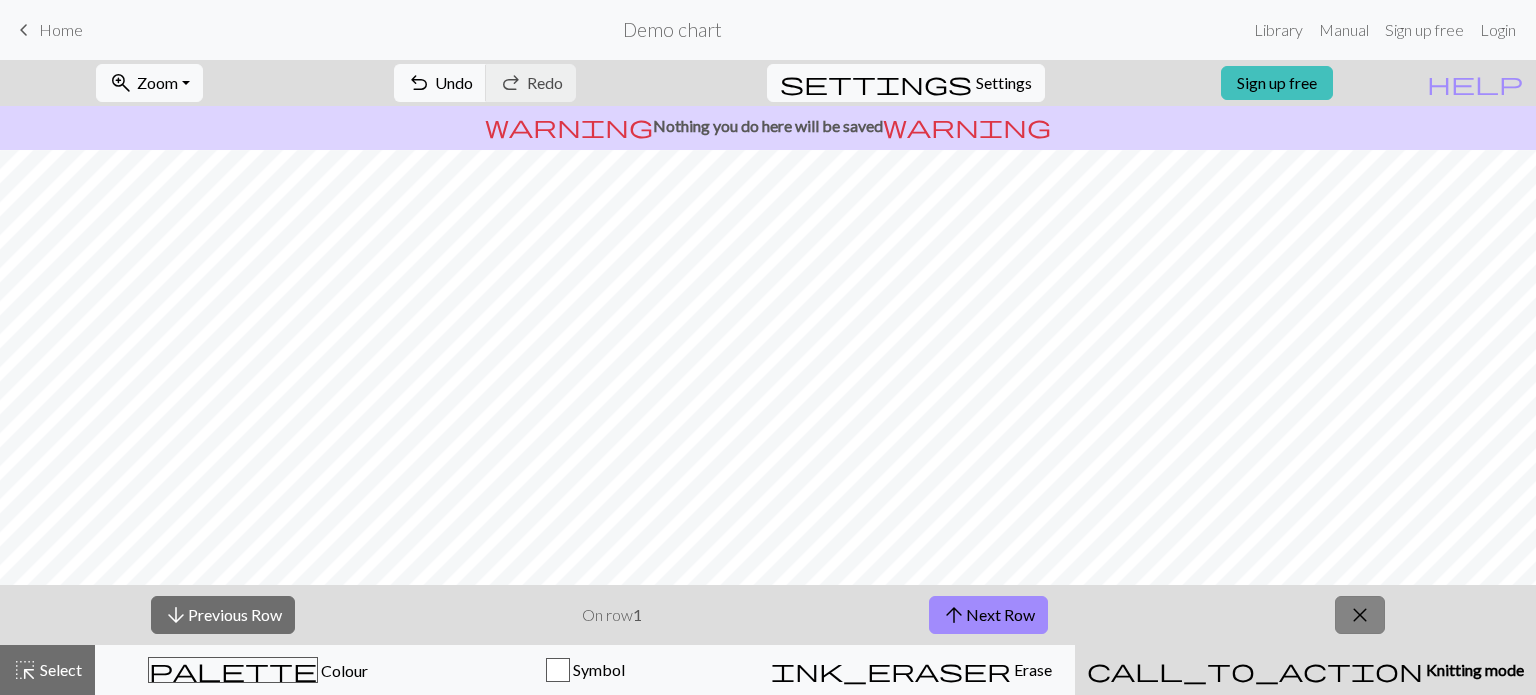 click on "close" at bounding box center [1360, 615] 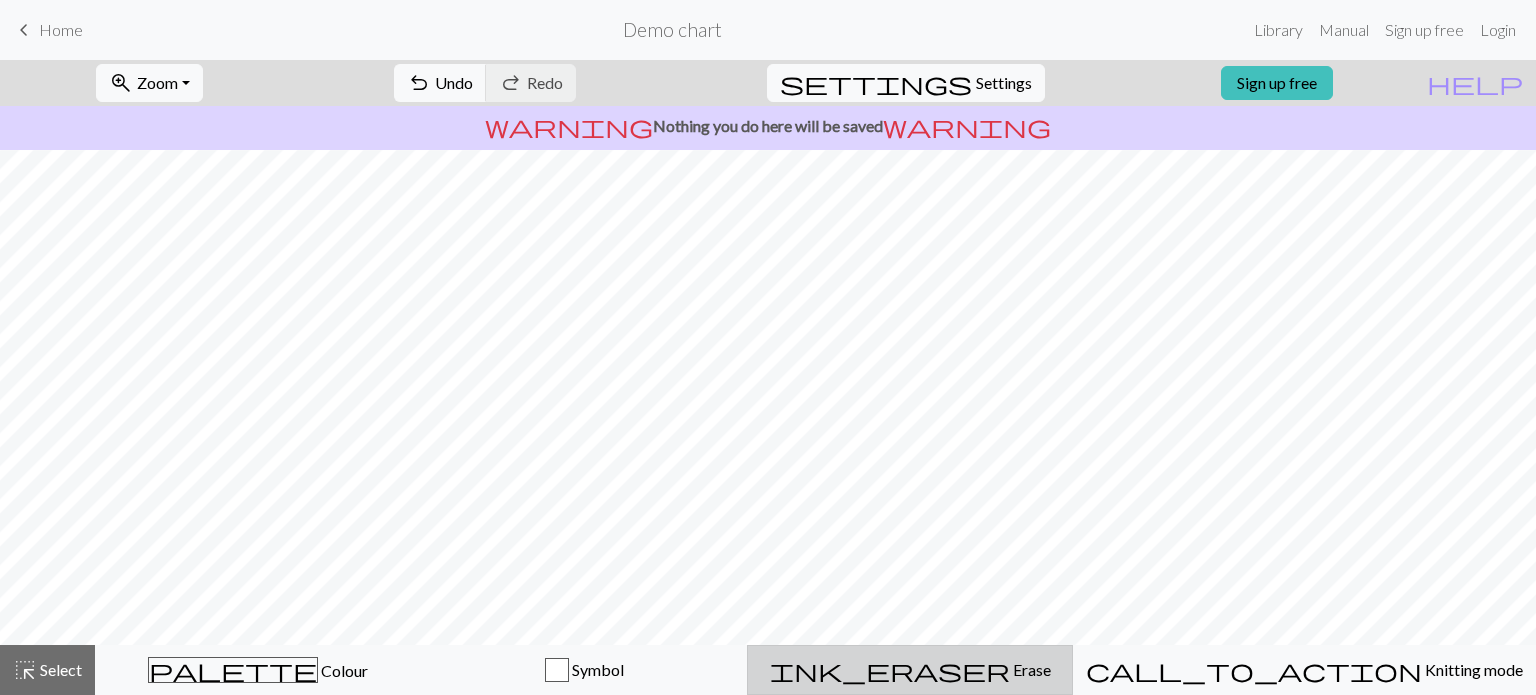 click on "ink_eraser" at bounding box center (890, 670) 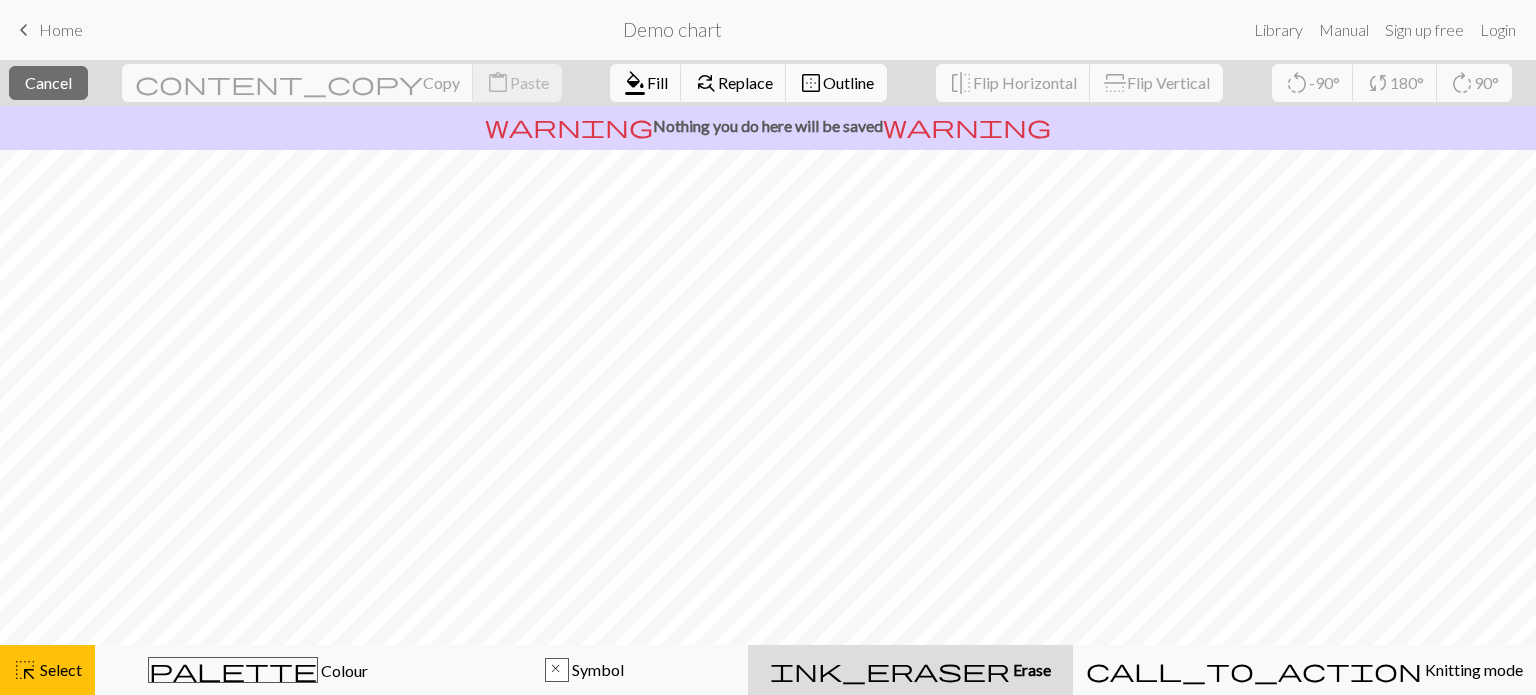 click on "Outline" at bounding box center [848, 82] 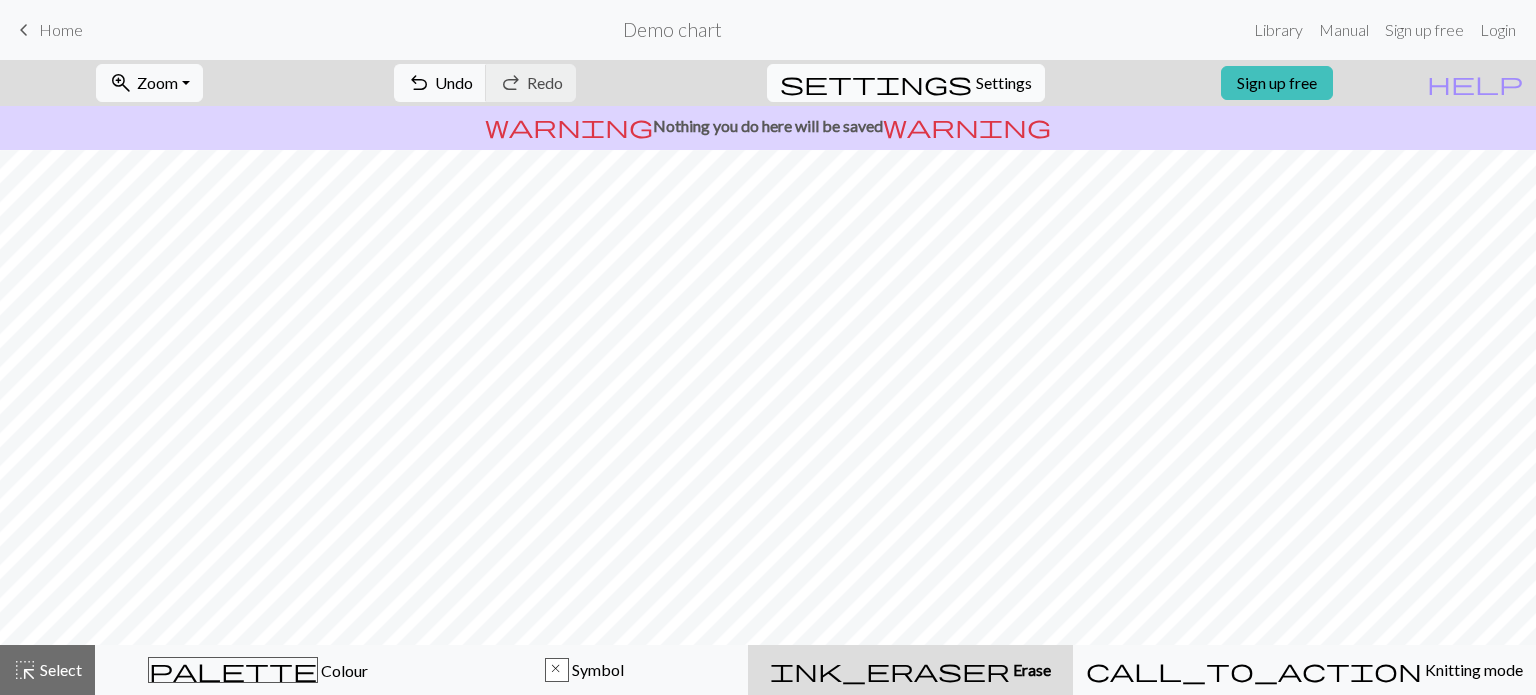 click on "settings" at bounding box center [876, 83] 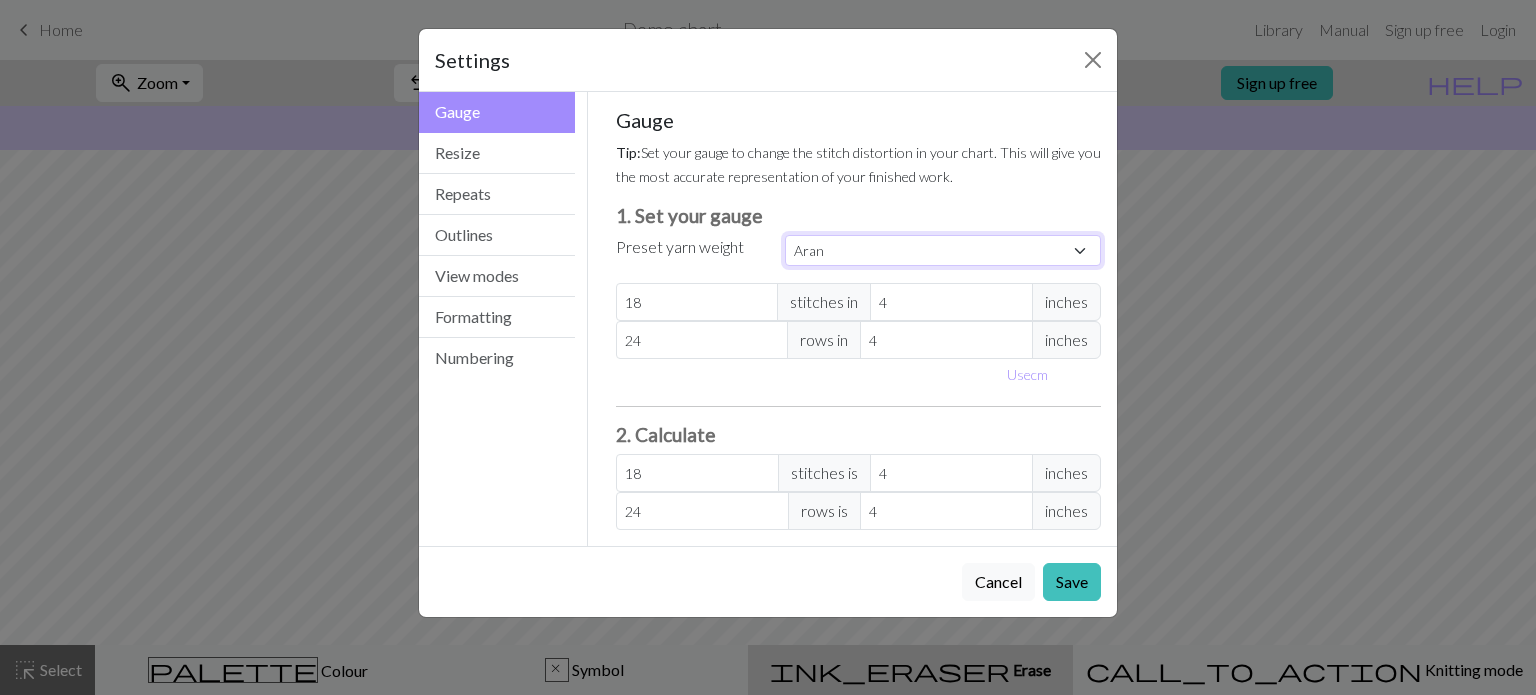 click on "Custom Square Lace Light Fingering Fingering Sport Double knit Worsted Aran Bulky Super Bulky" at bounding box center [943, 250] 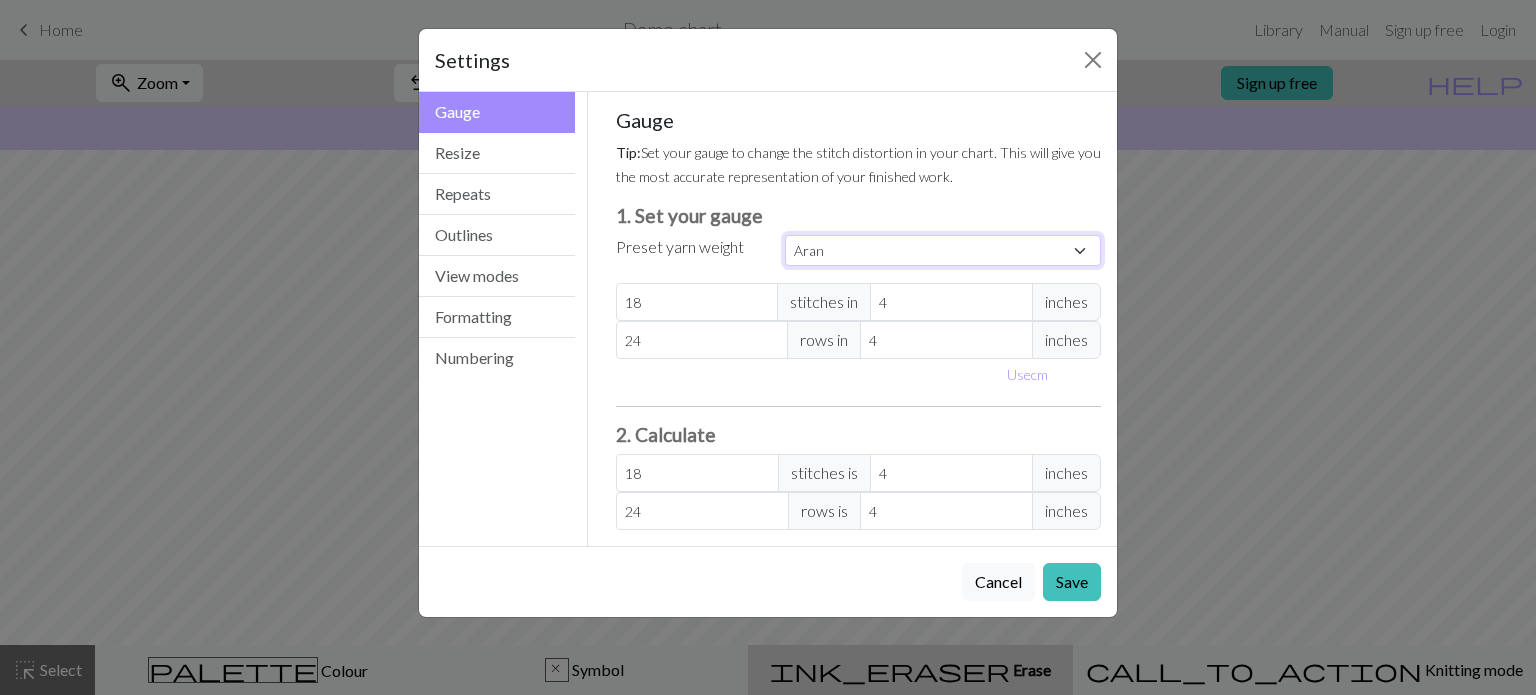 select on "dk" 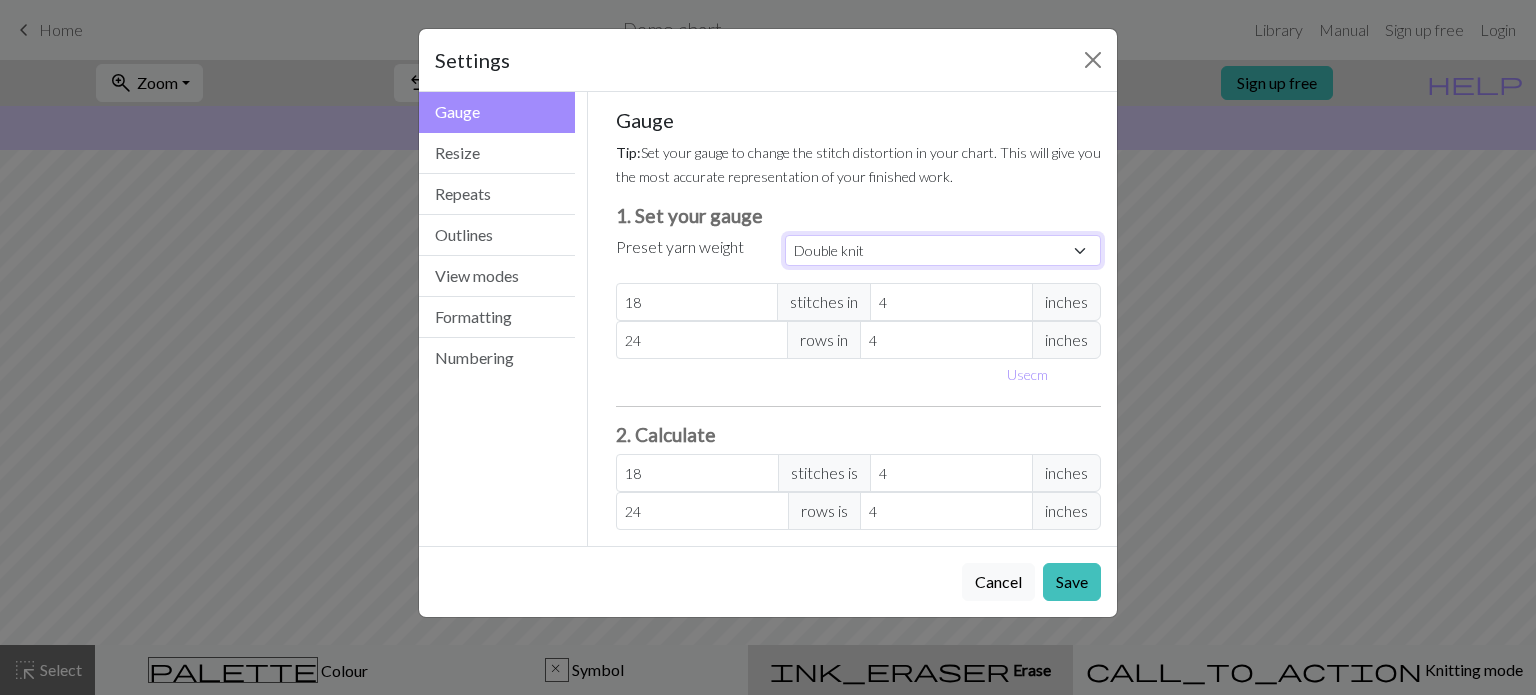 click on "Custom Square Lace Light Fingering Fingering Sport Double knit Worsted Aran Bulky Super Bulky" at bounding box center [943, 250] 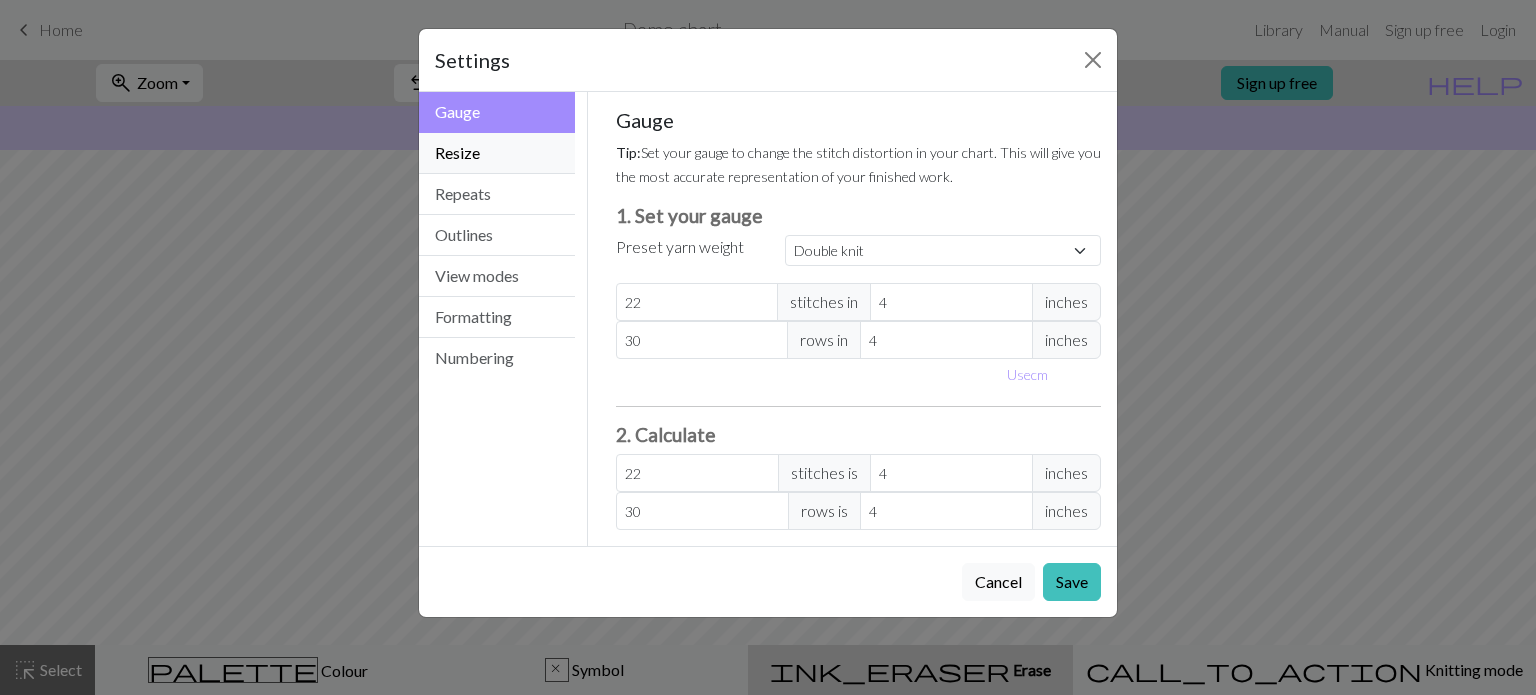 click on "Resize" at bounding box center [497, 153] 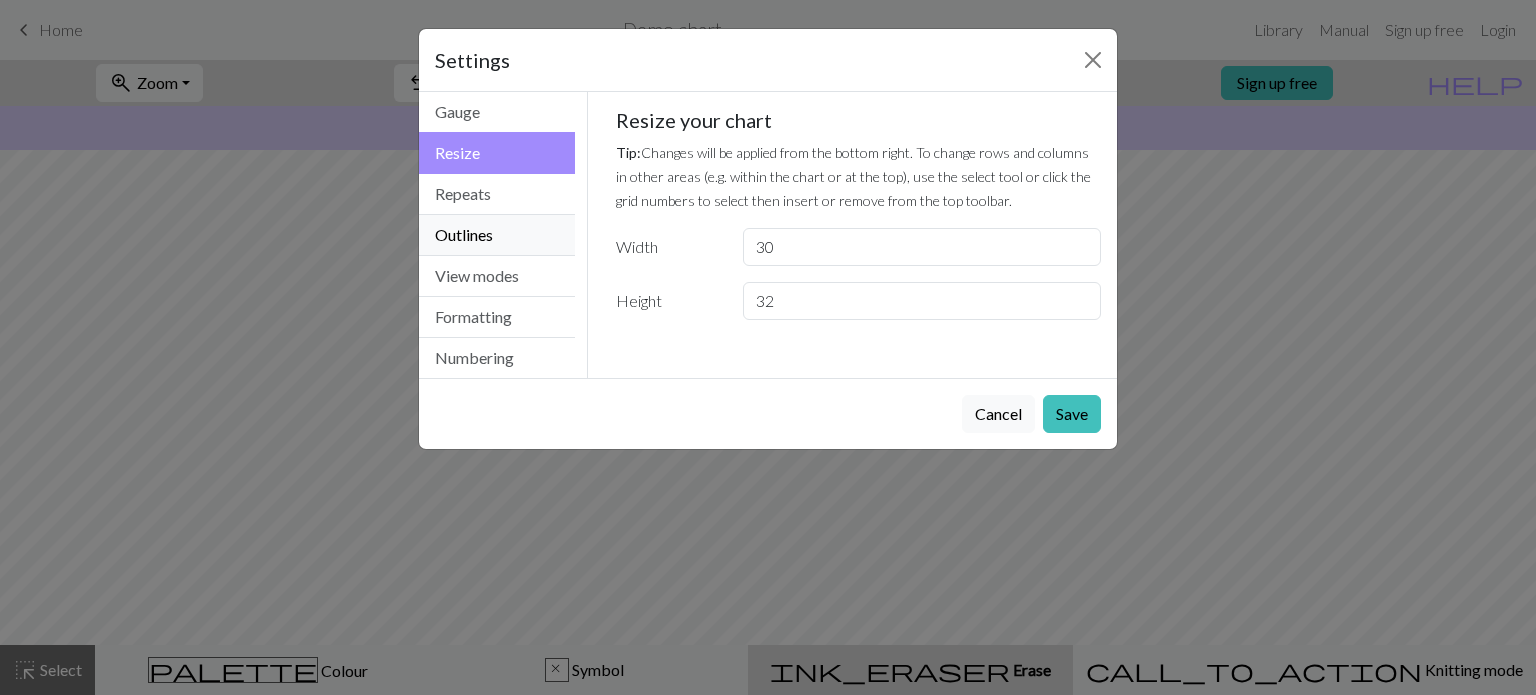 click on "Outlines" at bounding box center [497, 235] 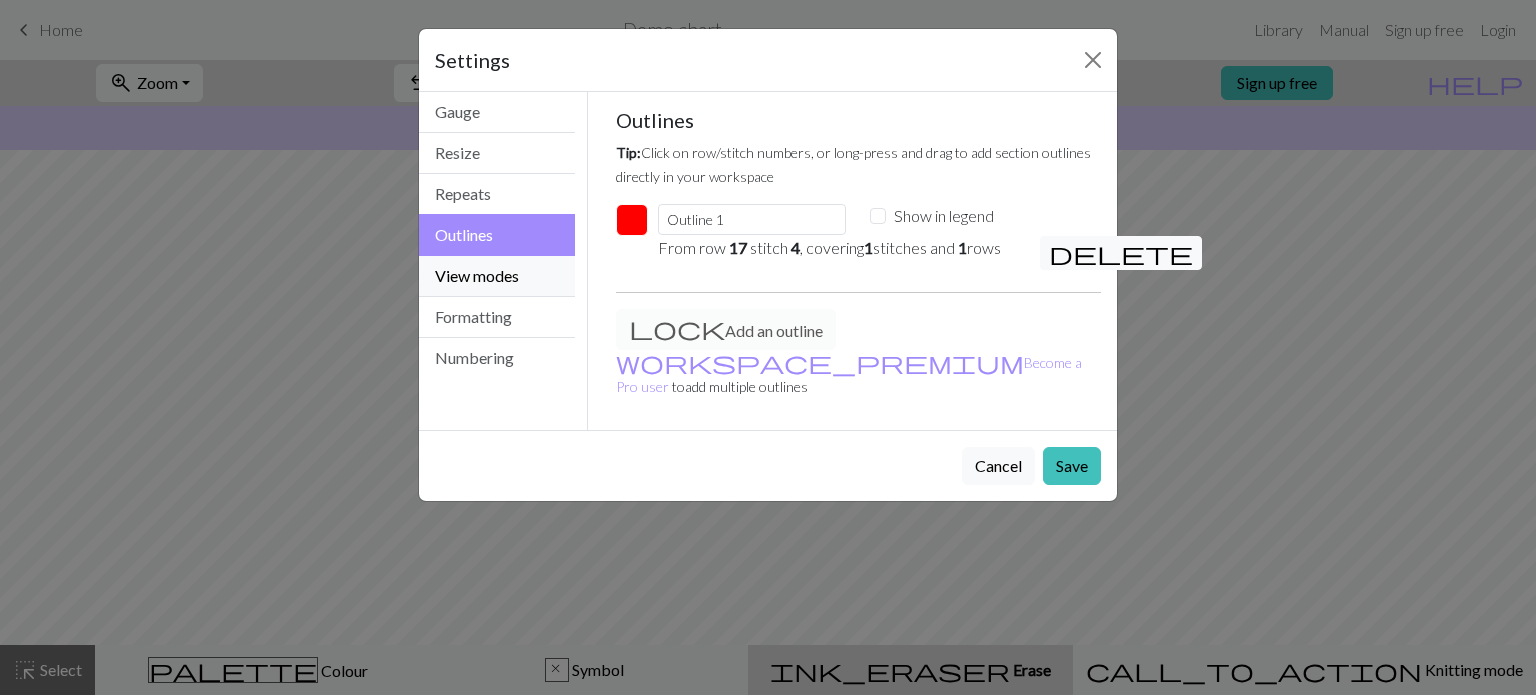 drag, startPoint x: 435, startPoint y: 255, endPoint x: 453, endPoint y: 271, distance: 24.083189 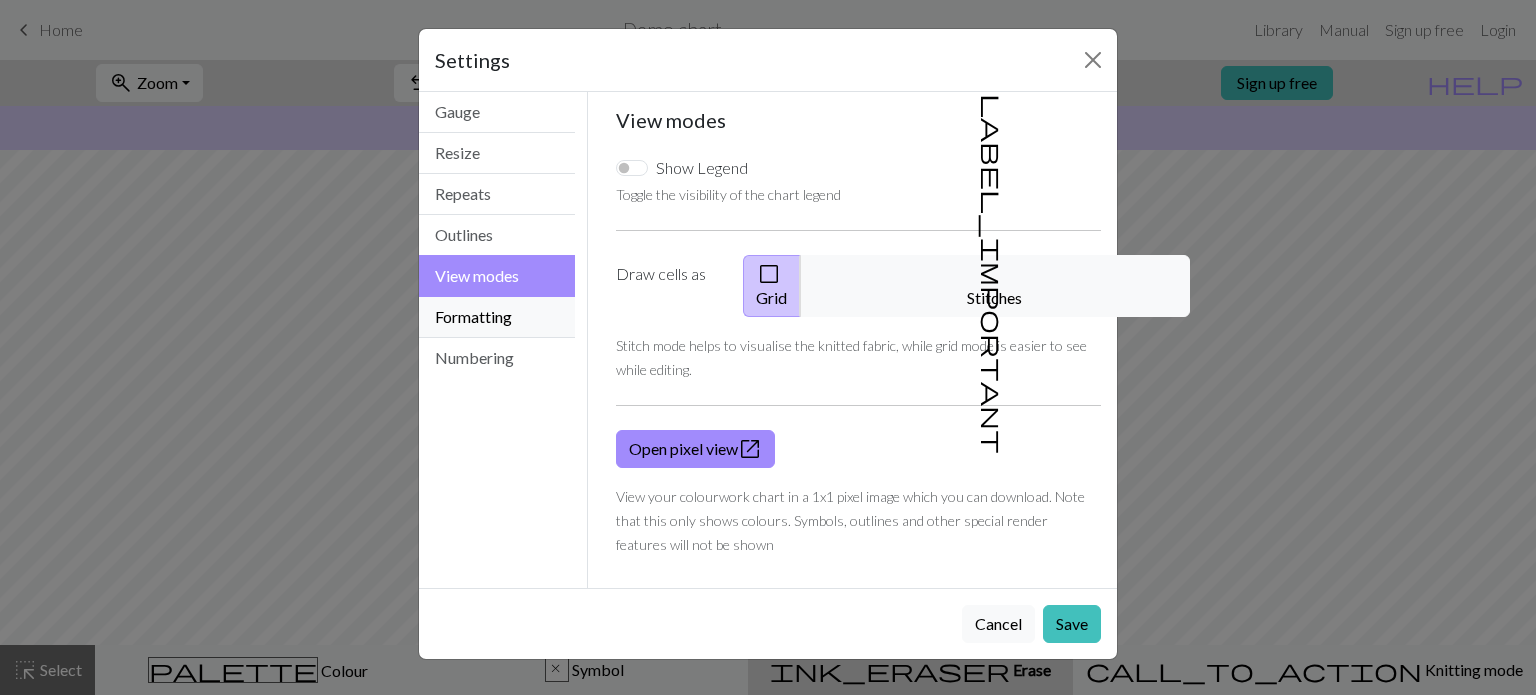 click on "Formatting" at bounding box center [497, 317] 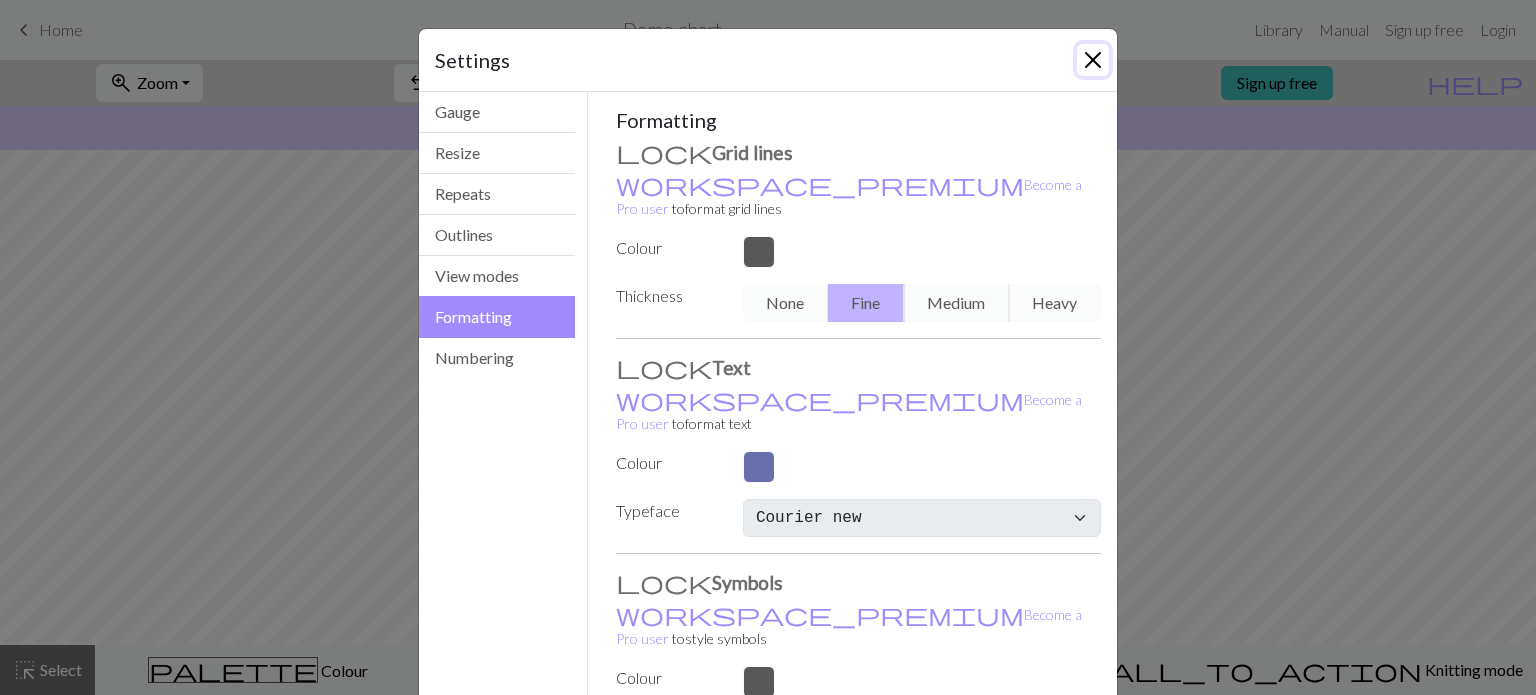 click at bounding box center [1093, 60] 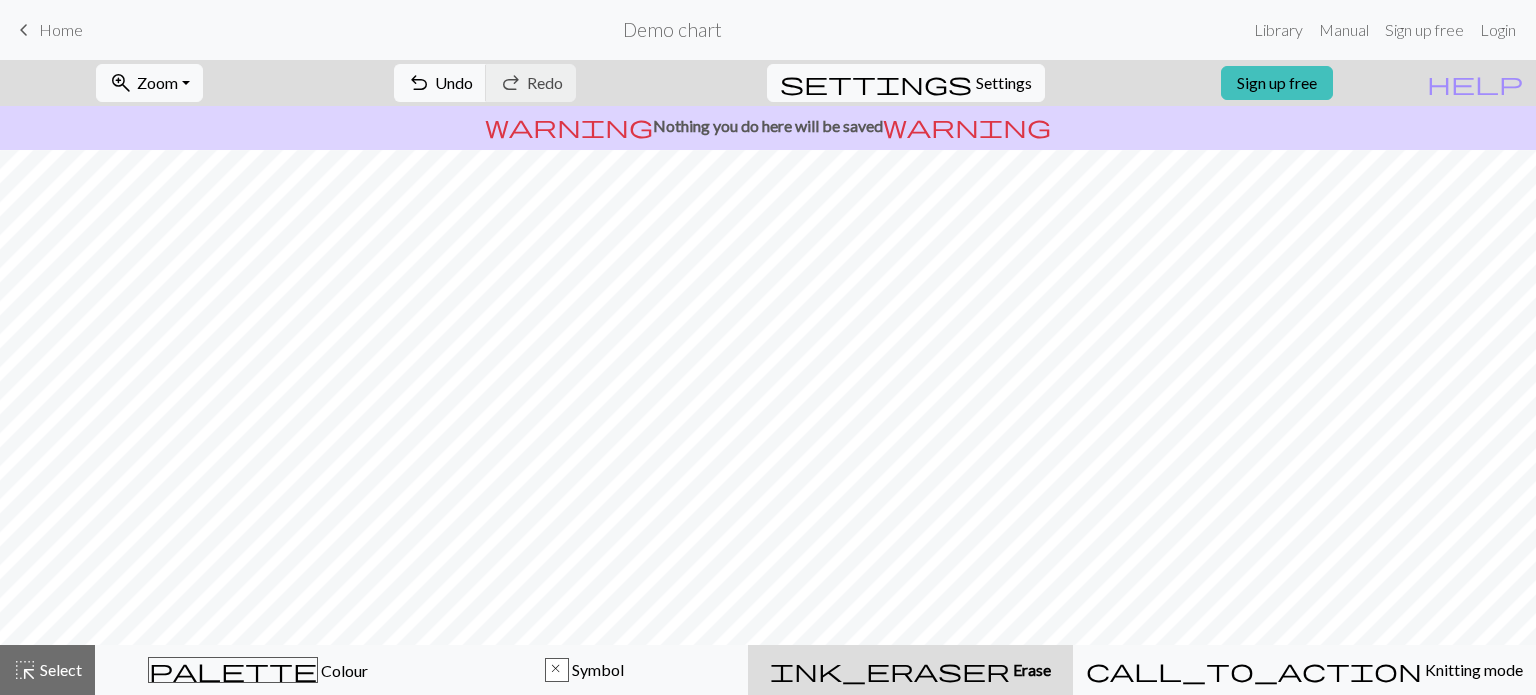 click on "Home" at bounding box center [61, 29] 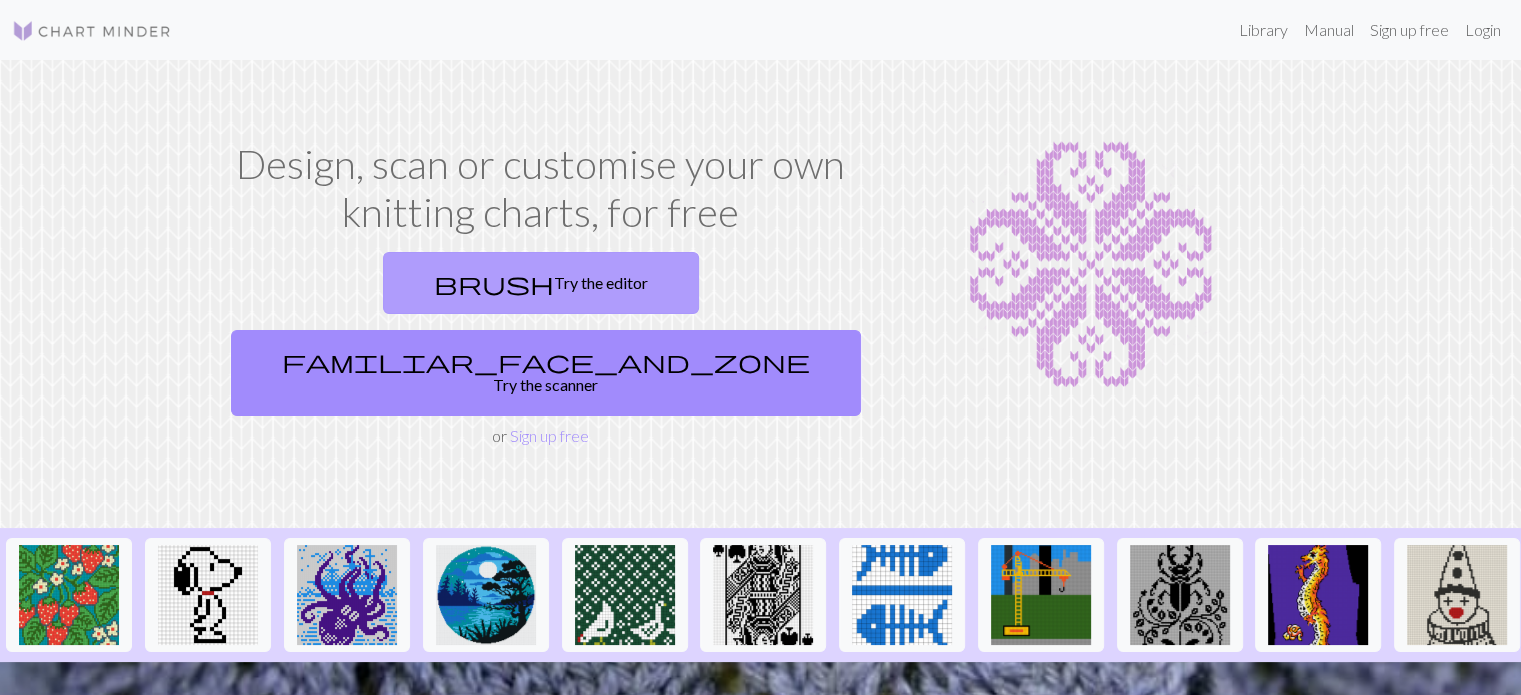 click on "brush  Try the editor" at bounding box center [541, 283] 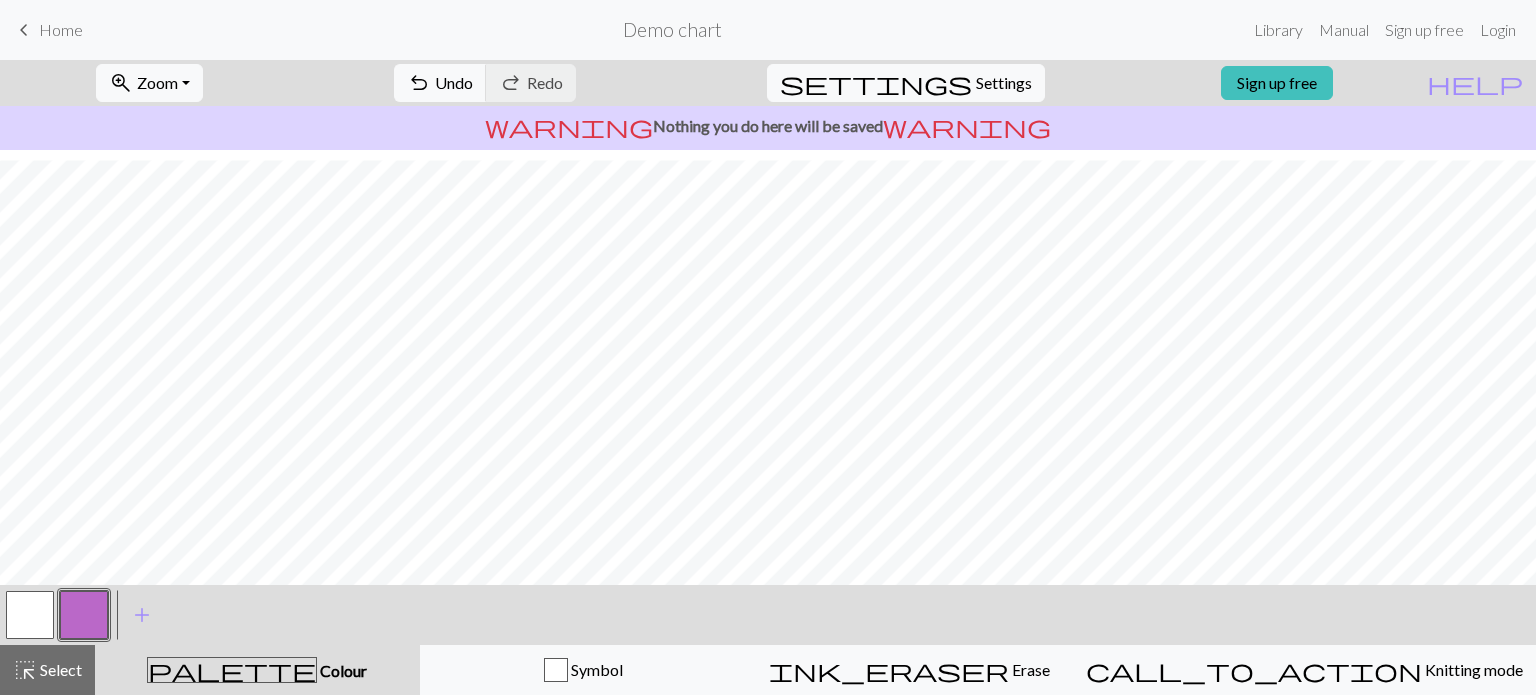 scroll, scrollTop: 309, scrollLeft: 0, axis: vertical 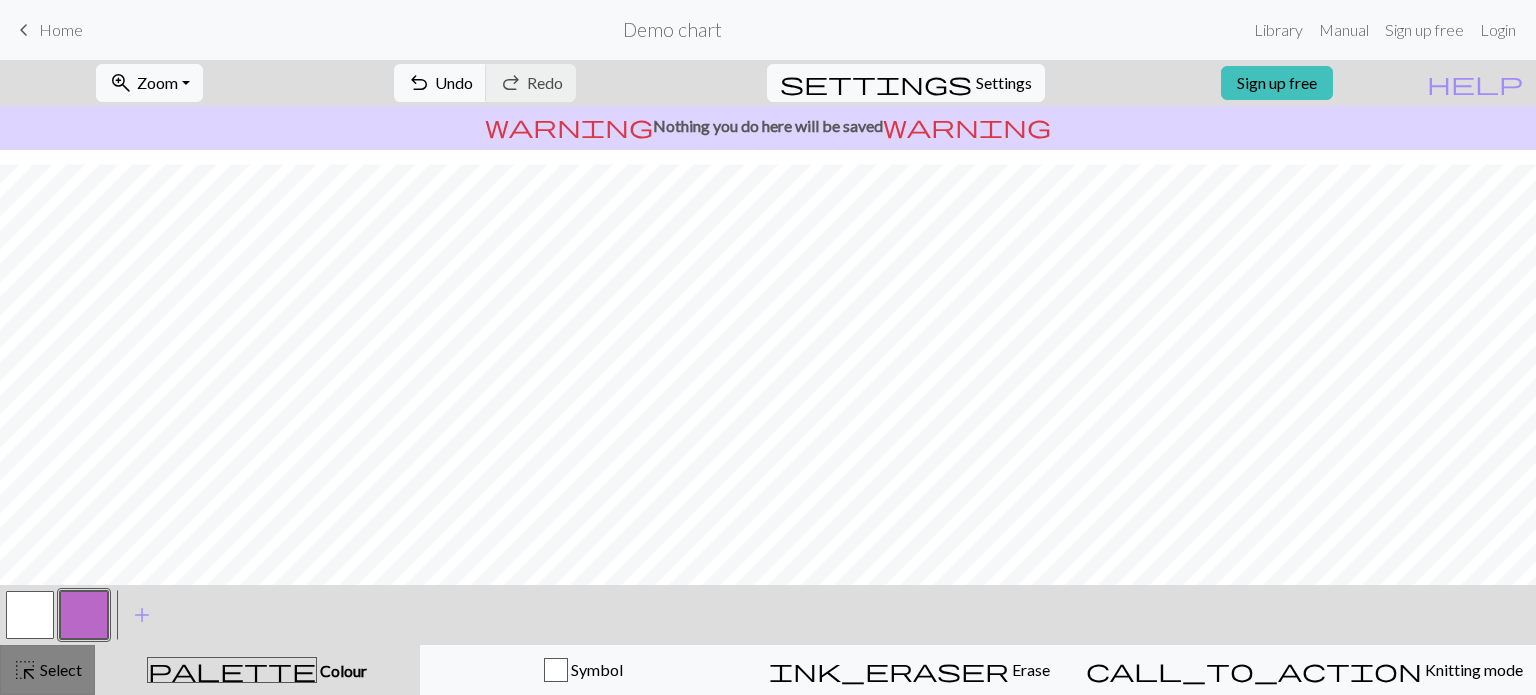 click on "Select" at bounding box center (59, 669) 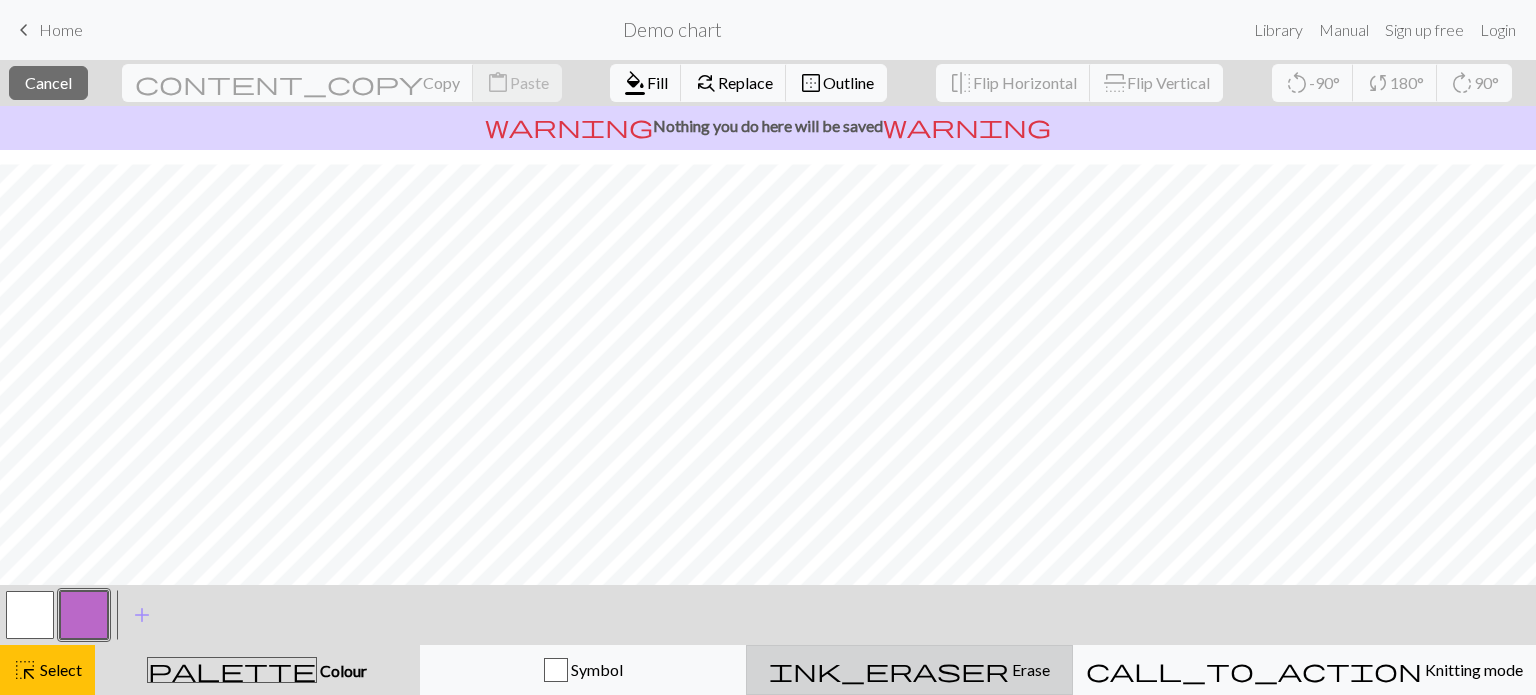 click on "Erase" at bounding box center [1029, 669] 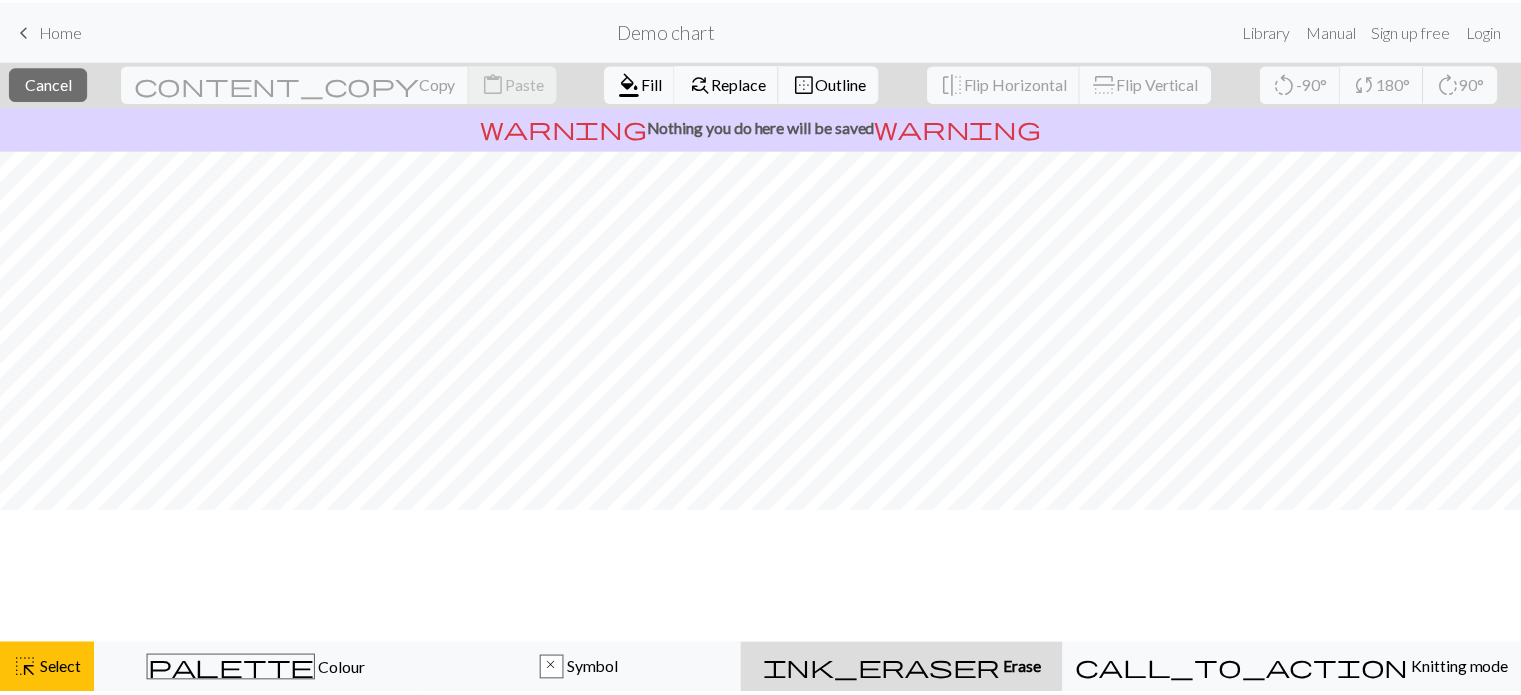 scroll, scrollTop: 0, scrollLeft: 0, axis: both 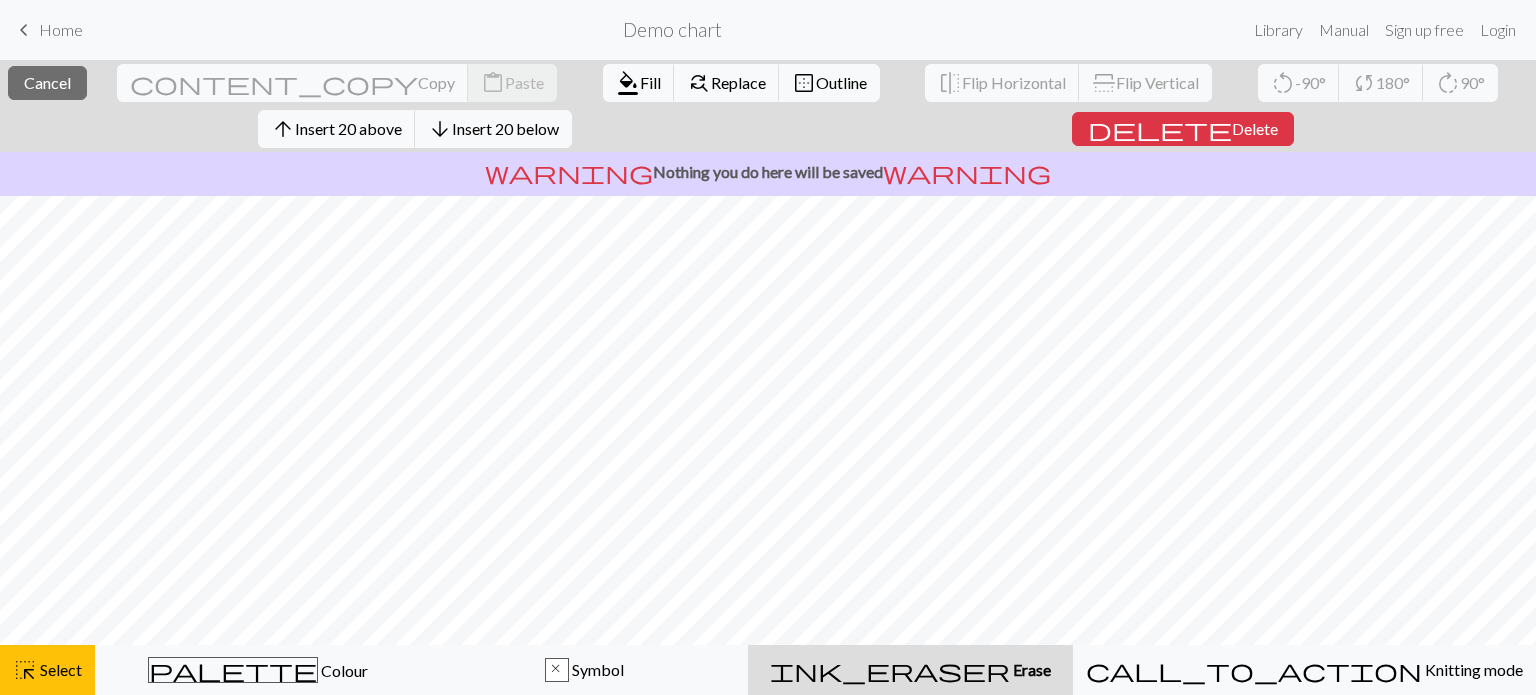 click on "ink_eraser   Erase   Erase" at bounding box center (910, 670) 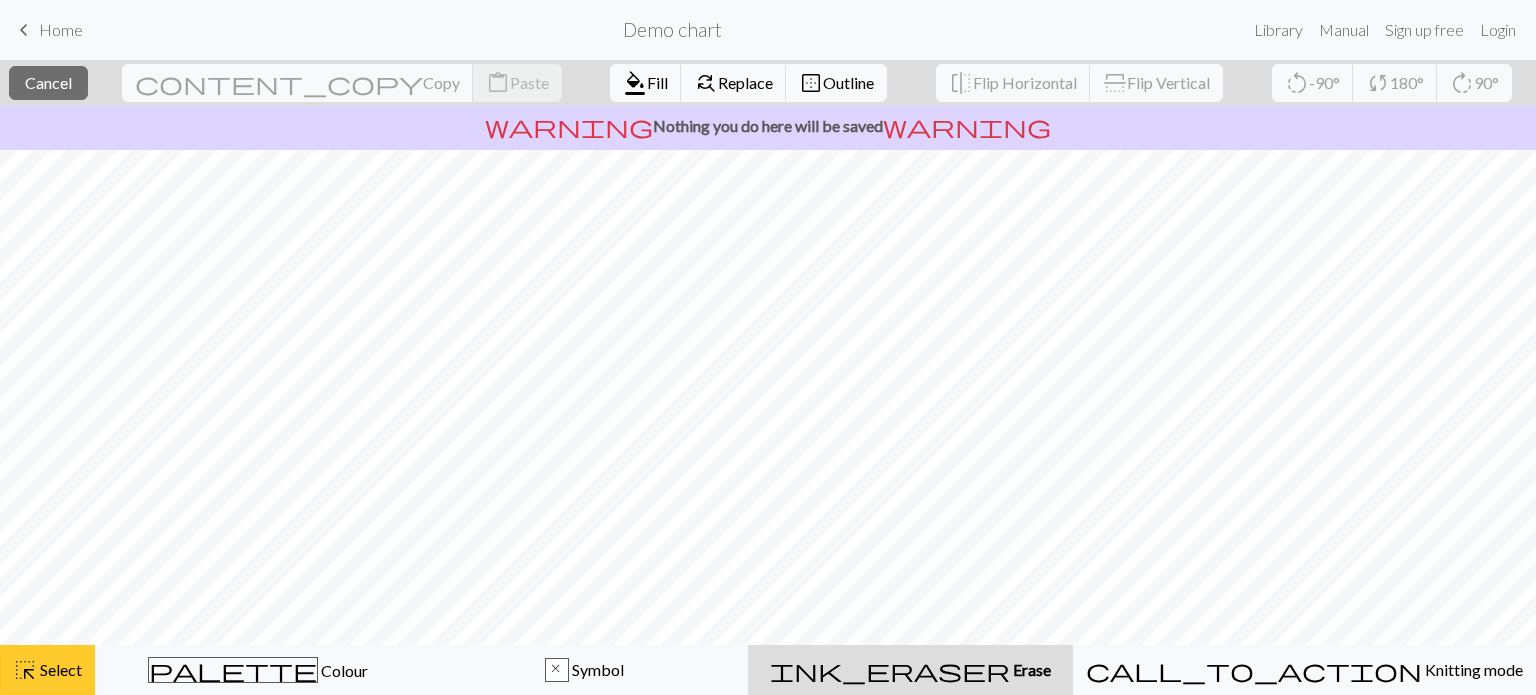 click on "Select" at bounding box center (59, 669) 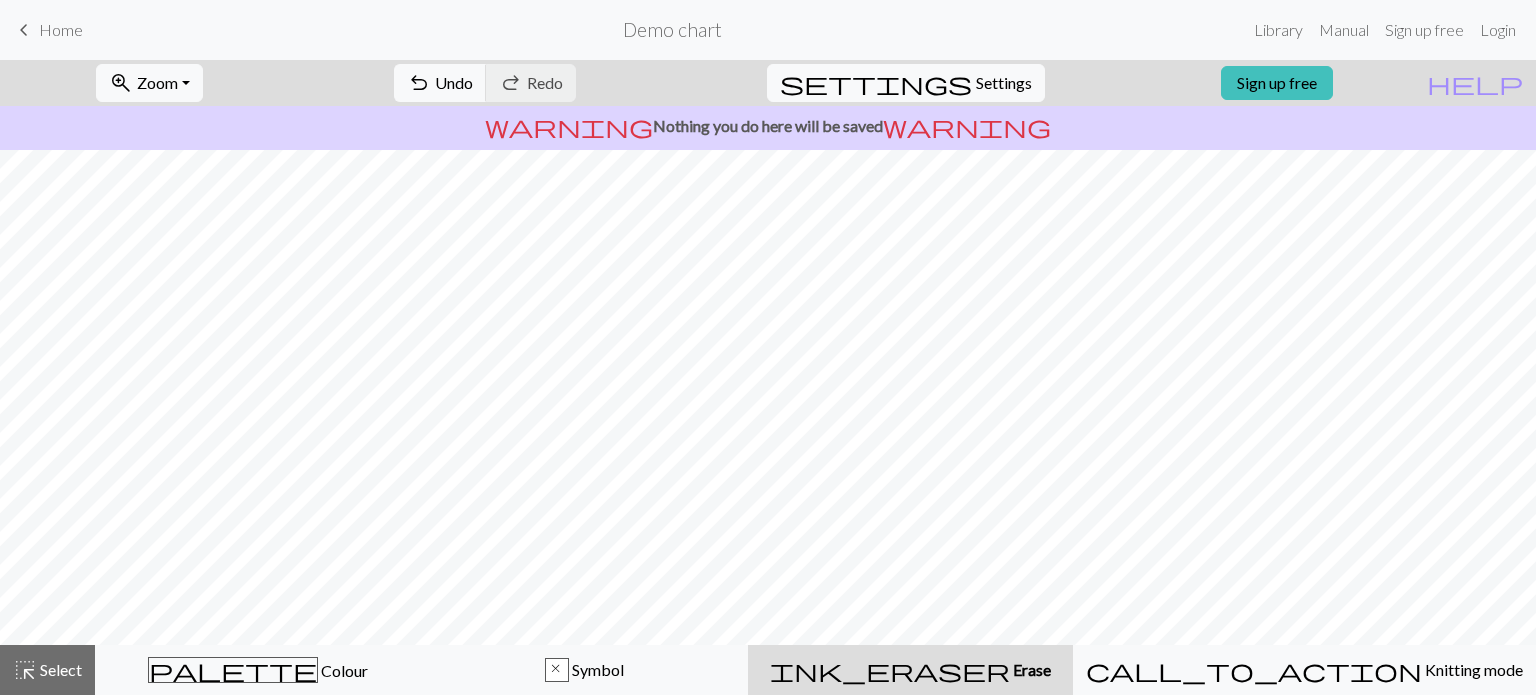 click on "Erase" at bounding box center [1030, 669] 